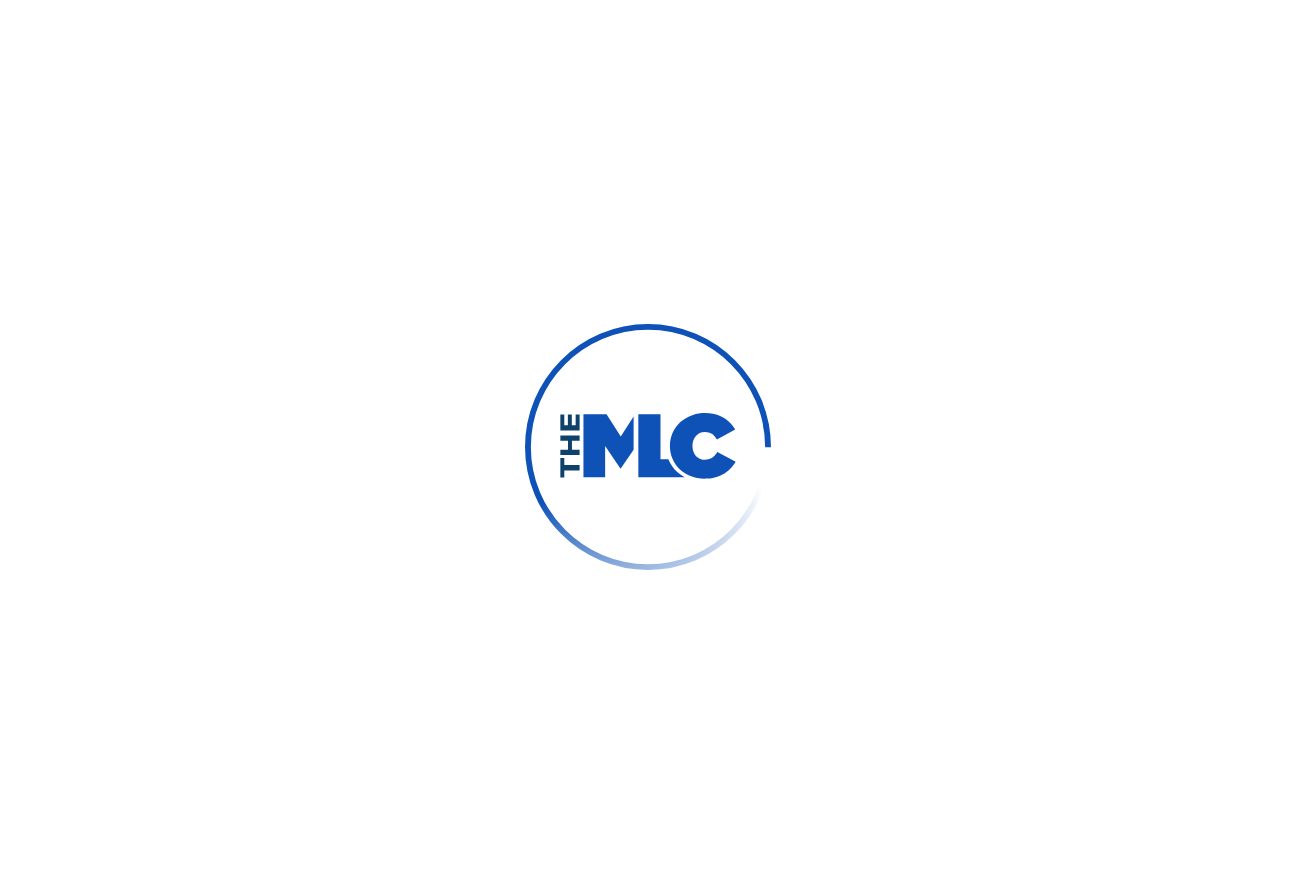 scroll, scrollTop: 0, scrollLeft: 0, axis: both 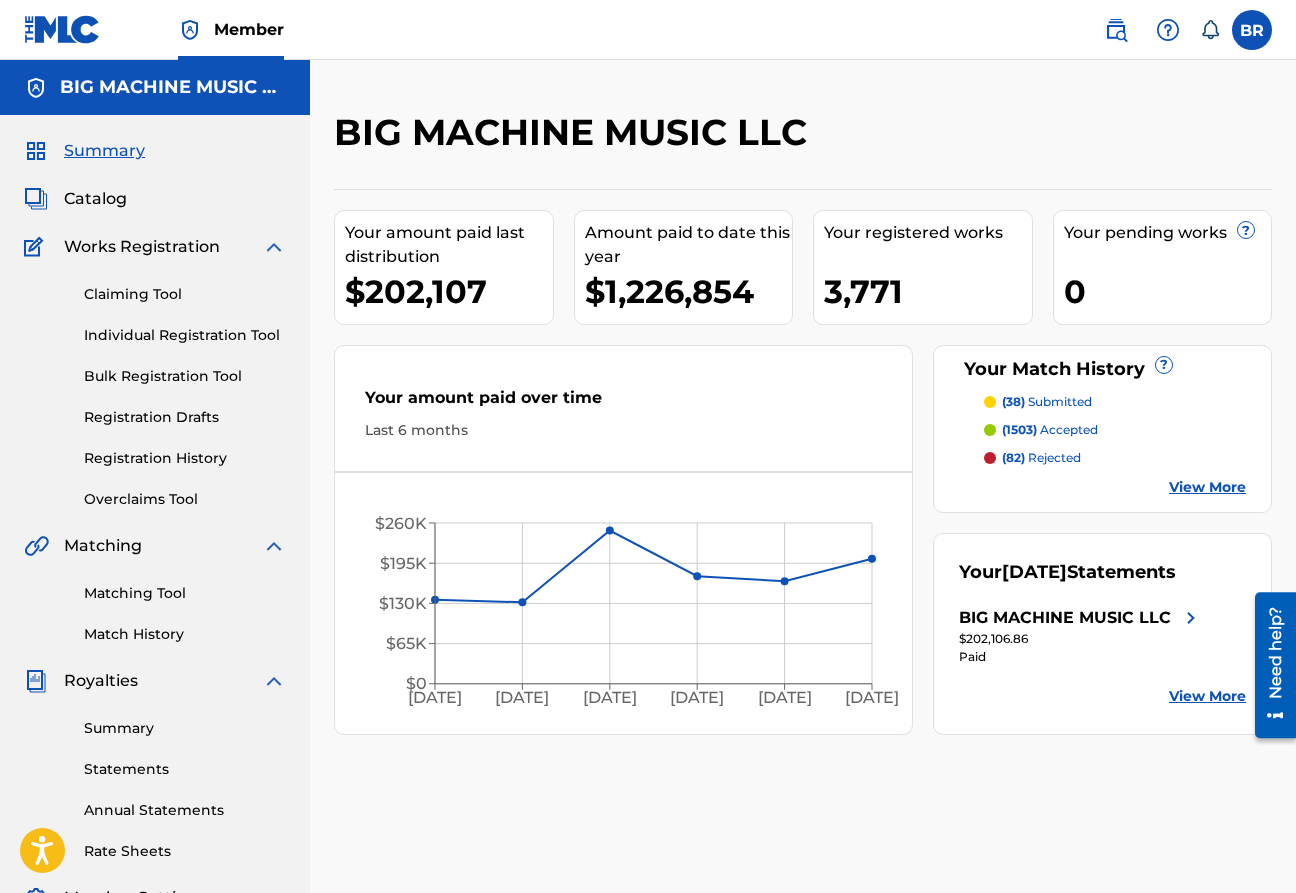 click on "Catalog" at bounding box center [95, 199] 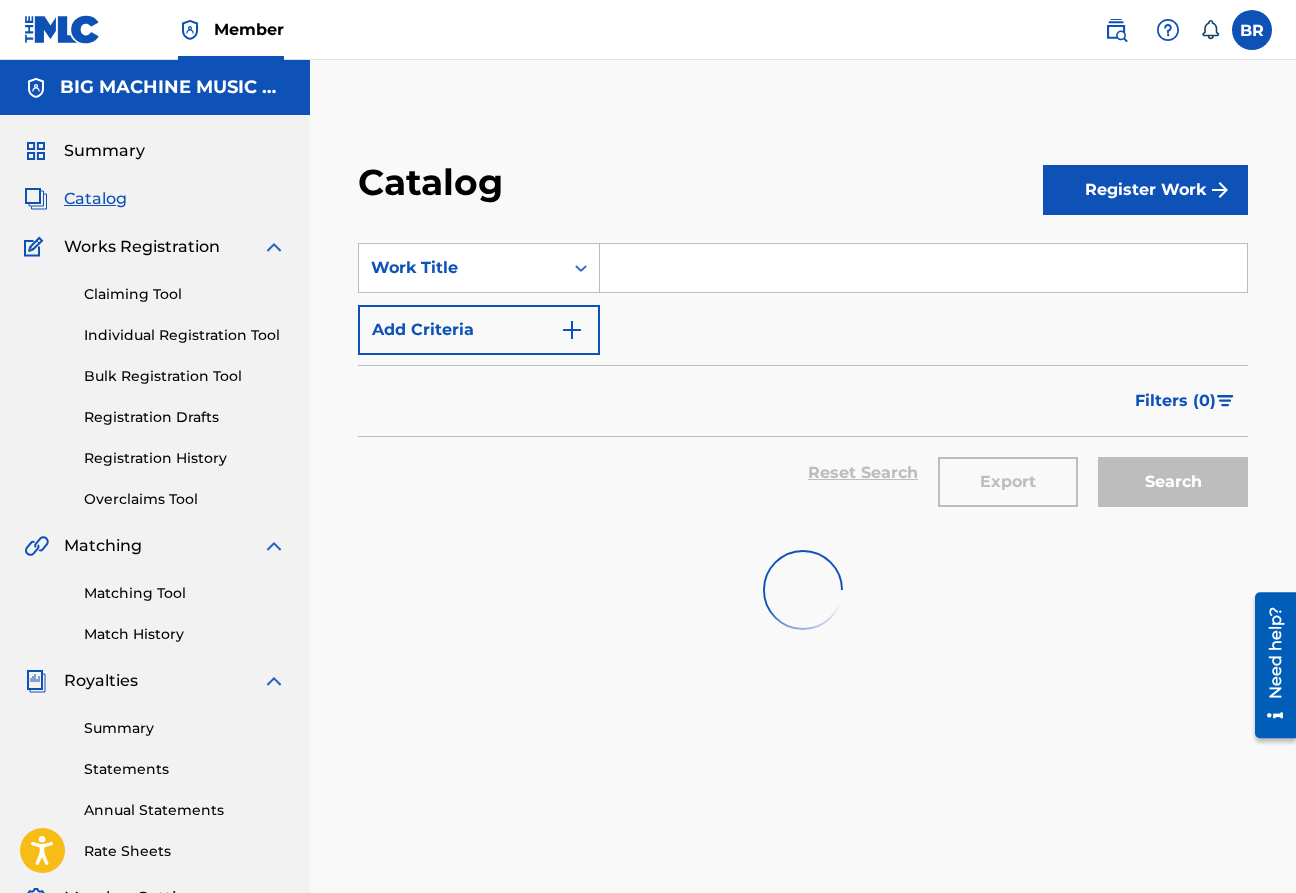 click at bounding box center [923, 268] 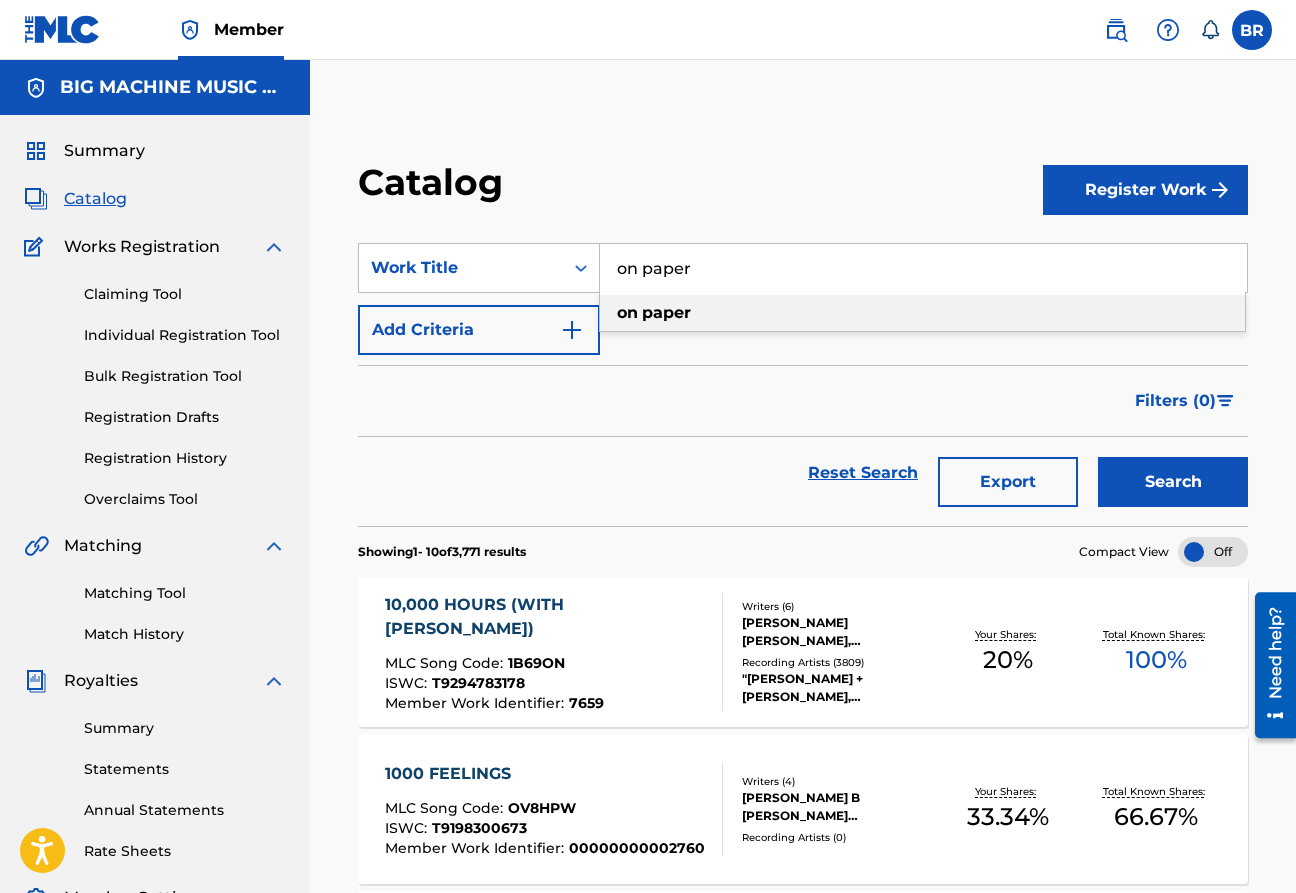 type on "on paper" 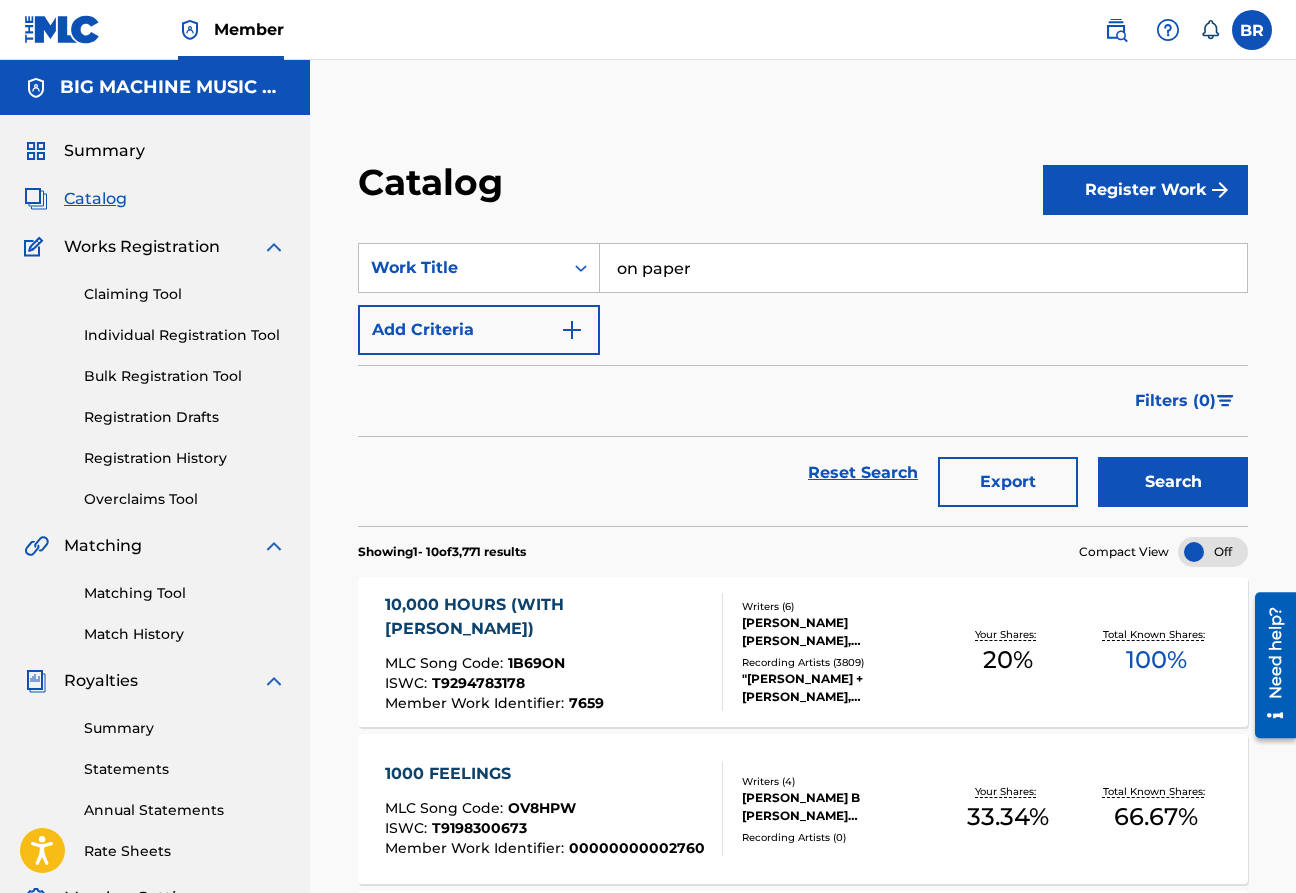 click on "Search" at bounding box center [1173, 482] 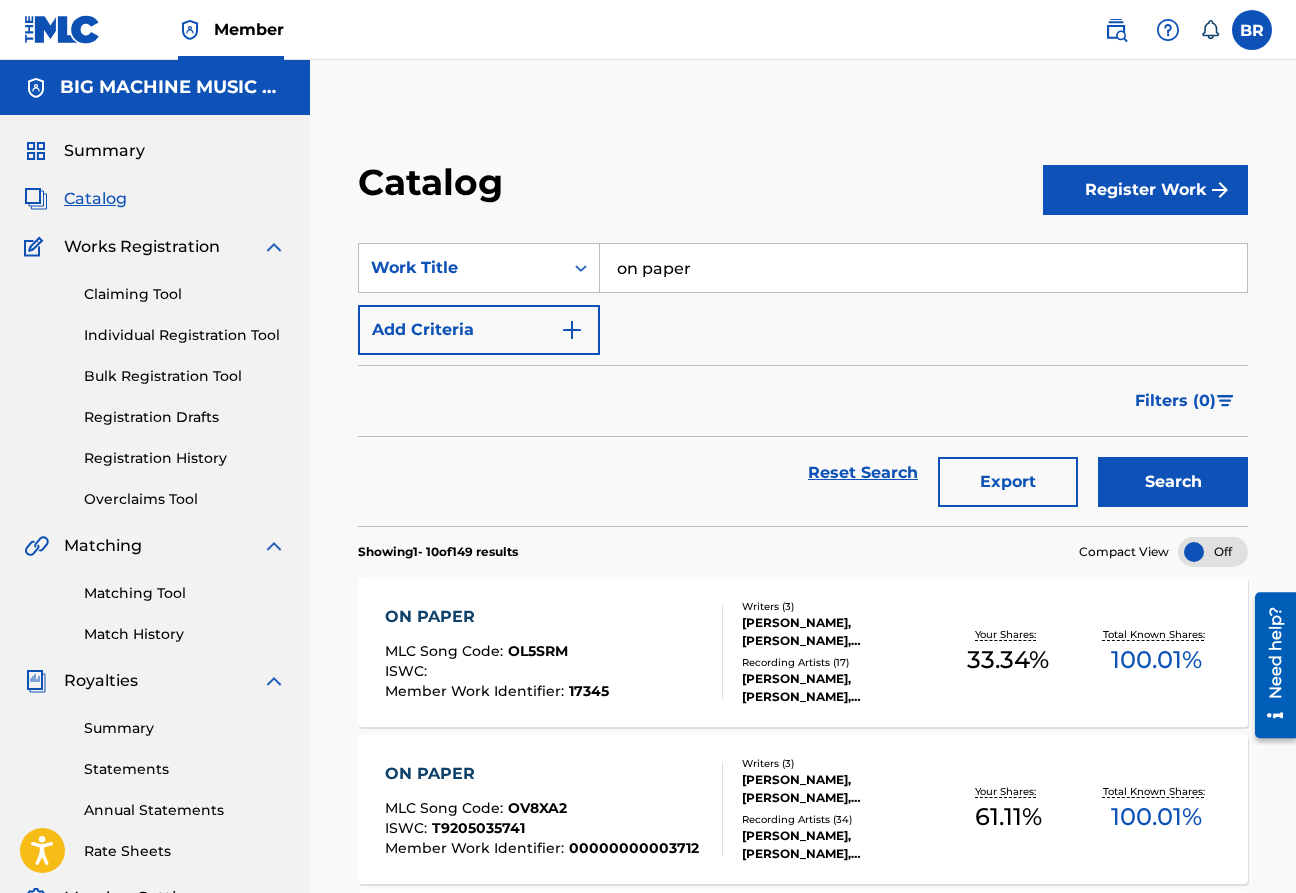 click on "ON PAPER" at bounding box center (497, 617) 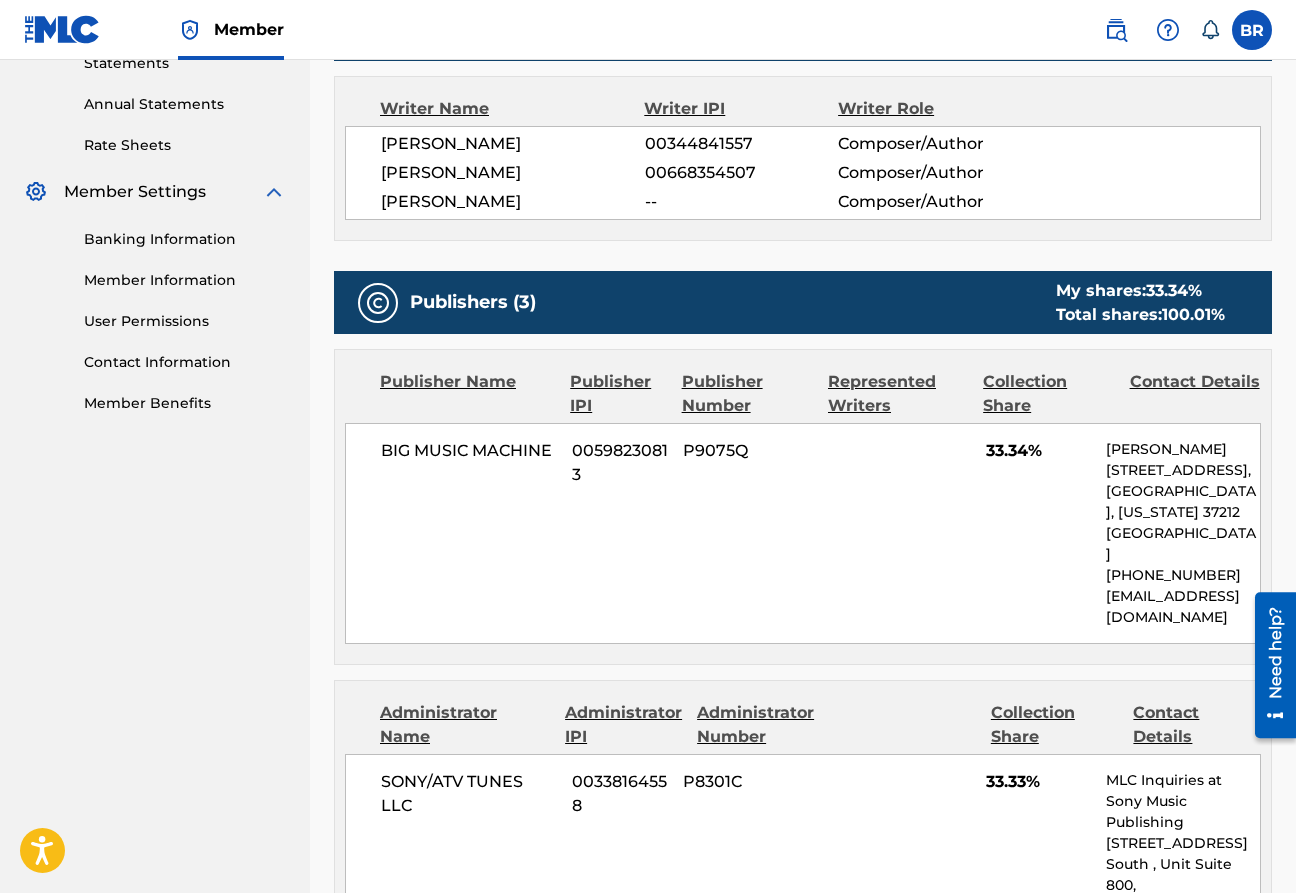 scroll, scrollTop: 0, scrollLeft: 0, axis: both 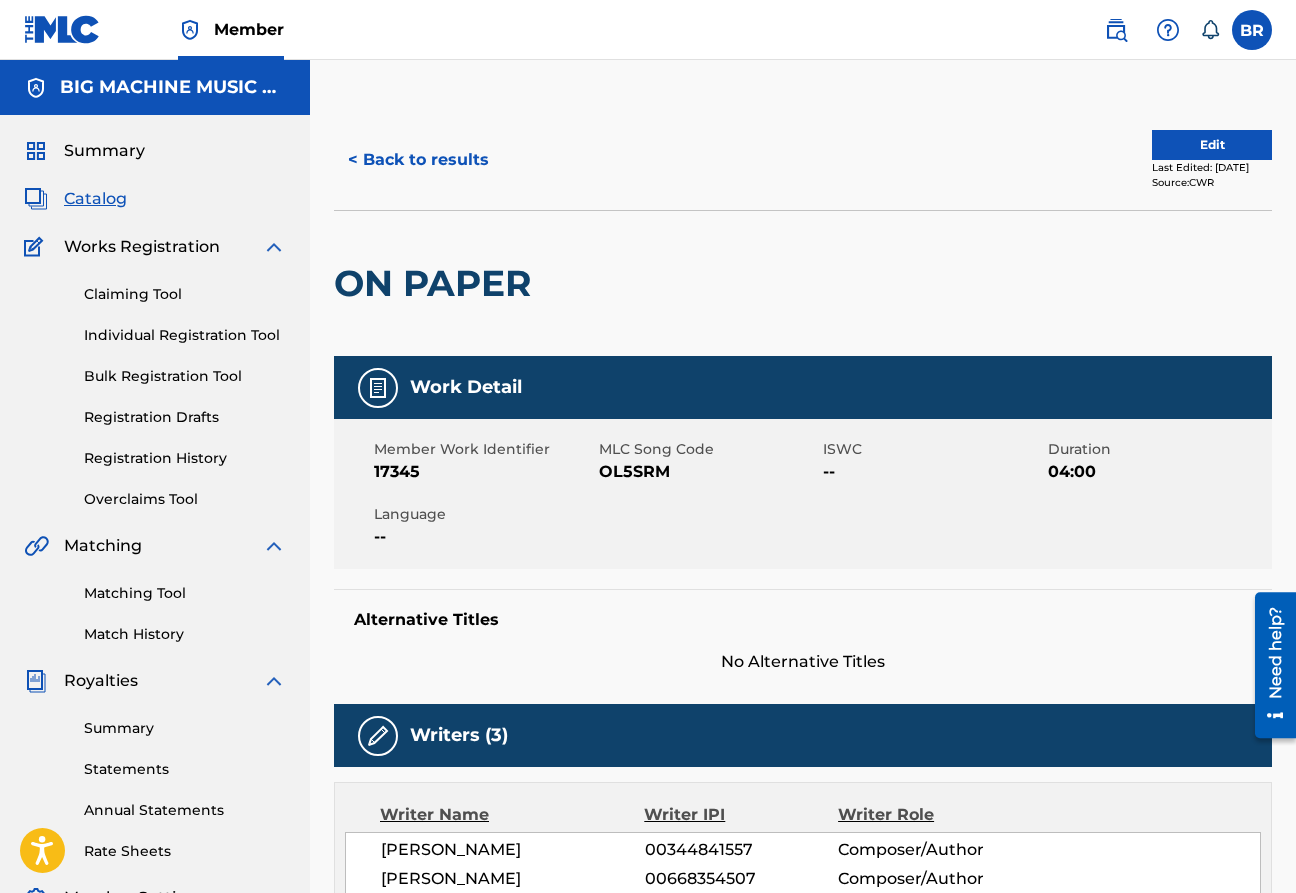 click on "Catalog" at bounding box center [95, 199] 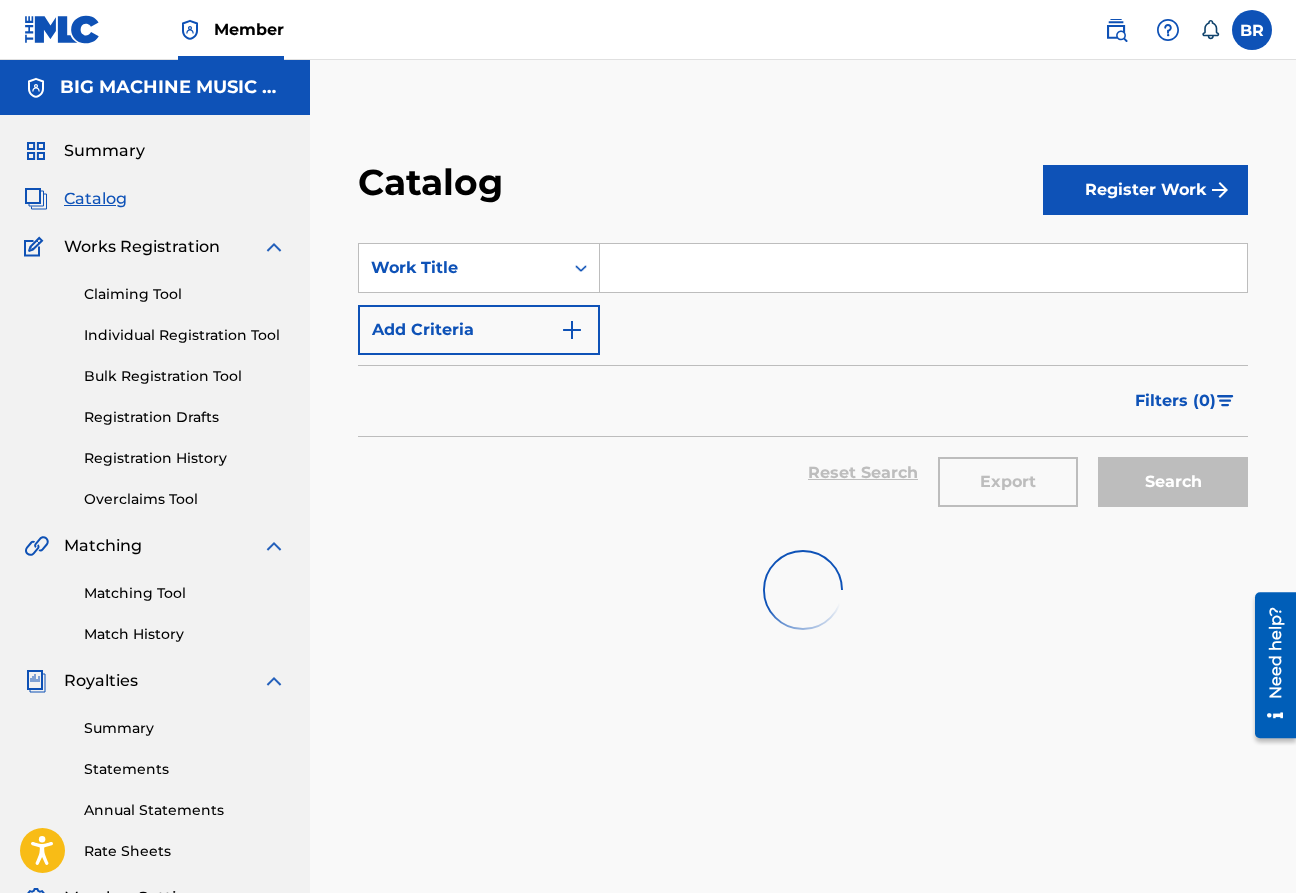 click at bounding box center (923, 268) 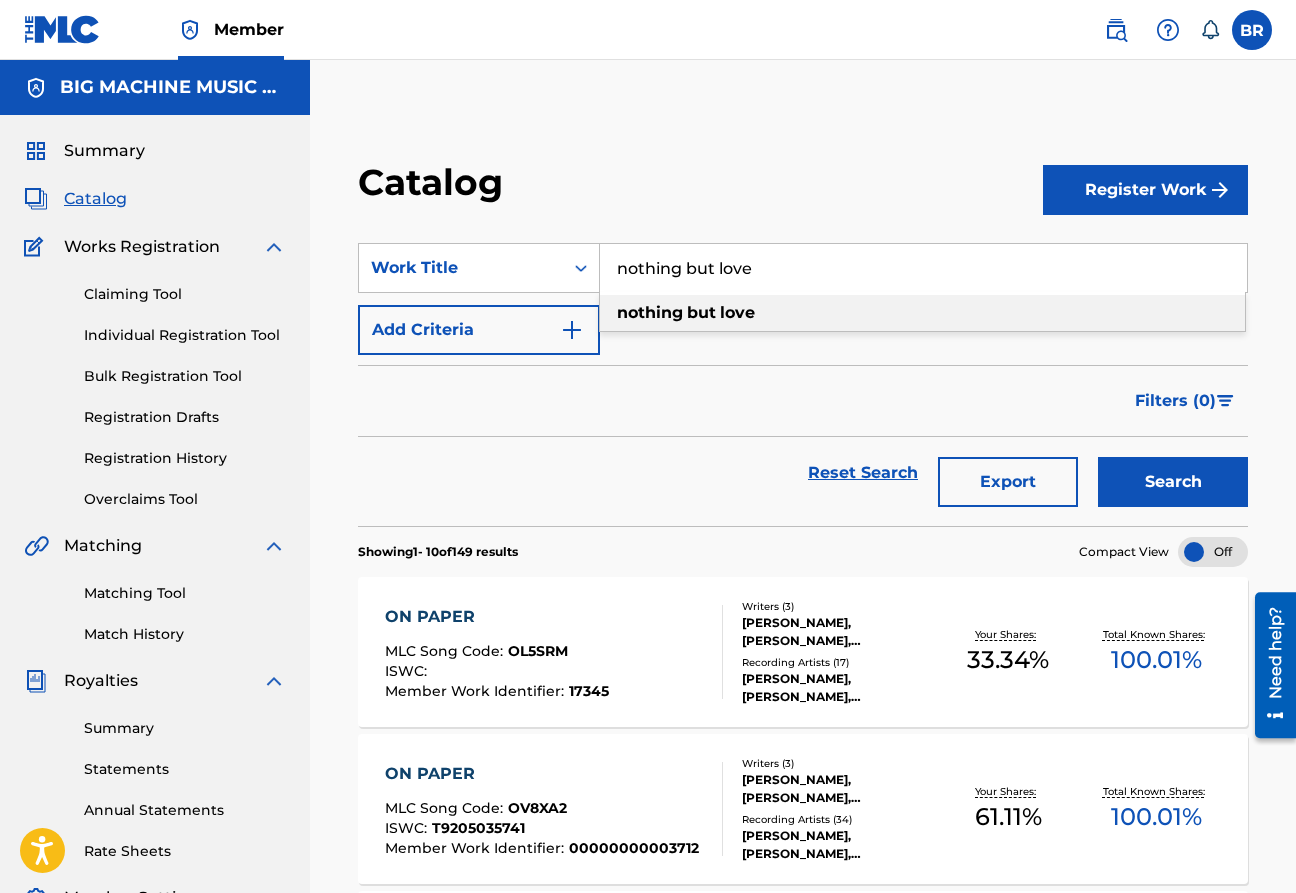 type on "nothing but love" 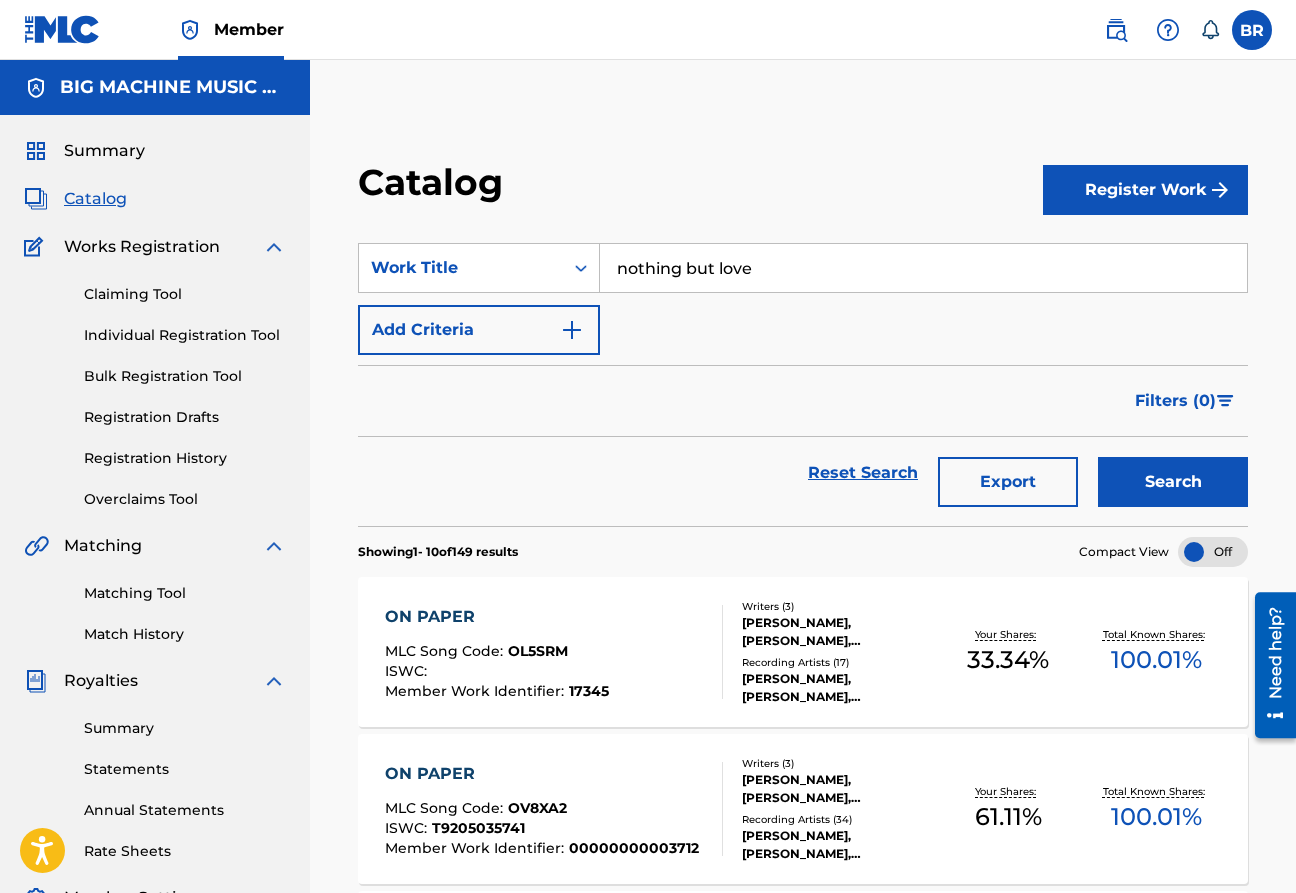 click on "Search" at bounding box center (1173, 482) 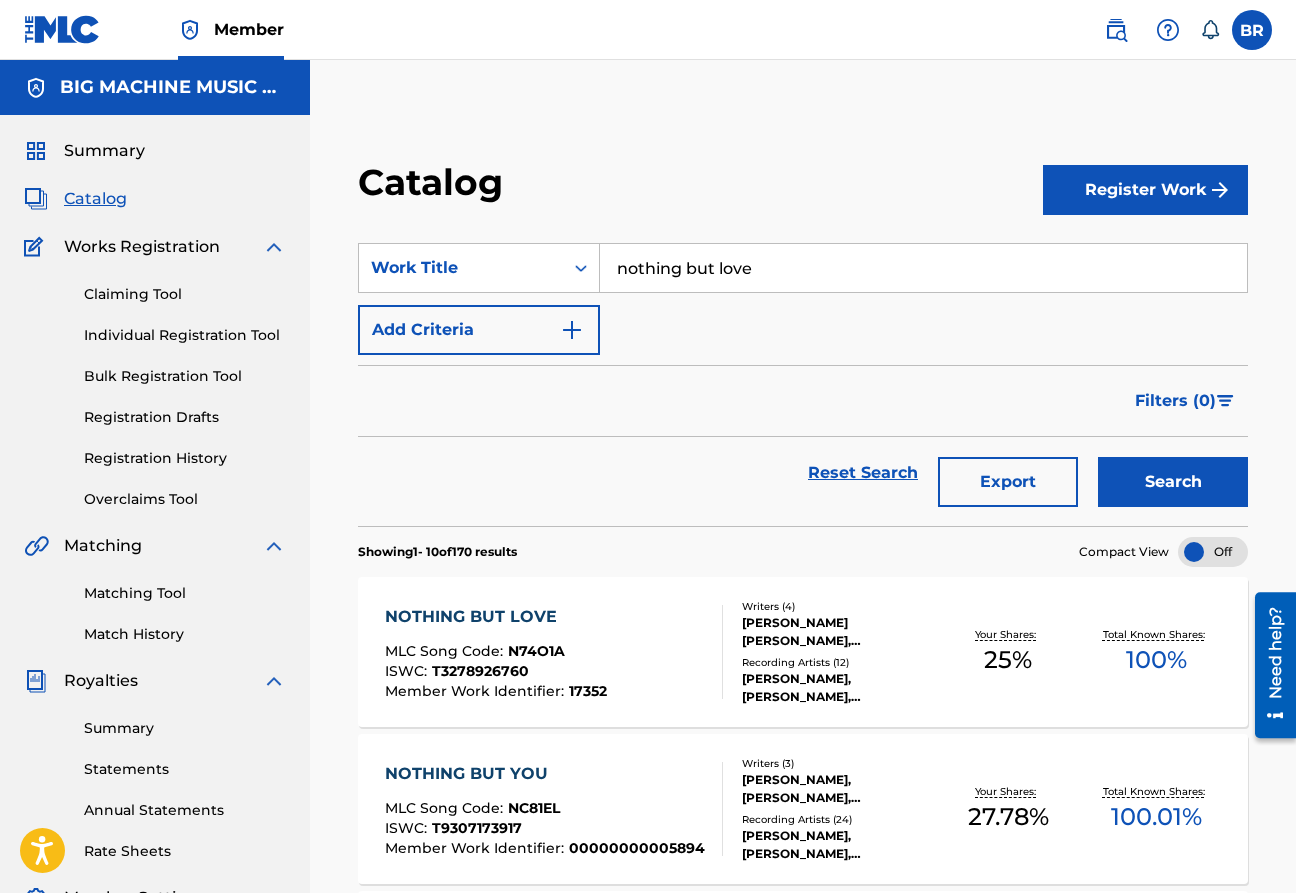click on "NOTHING BUT LOVE" at bounding box center [496, 617] 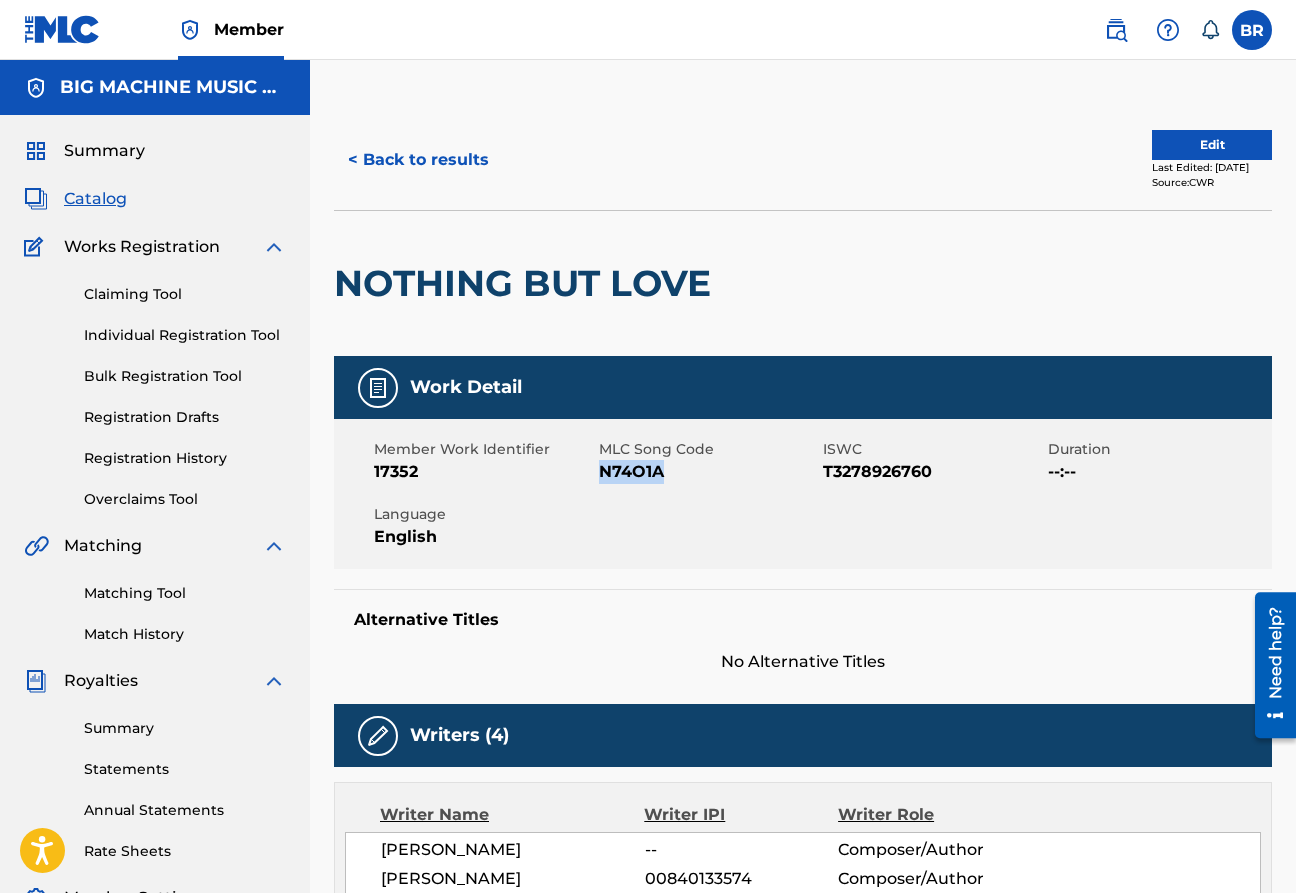 copy on "N74O1A" 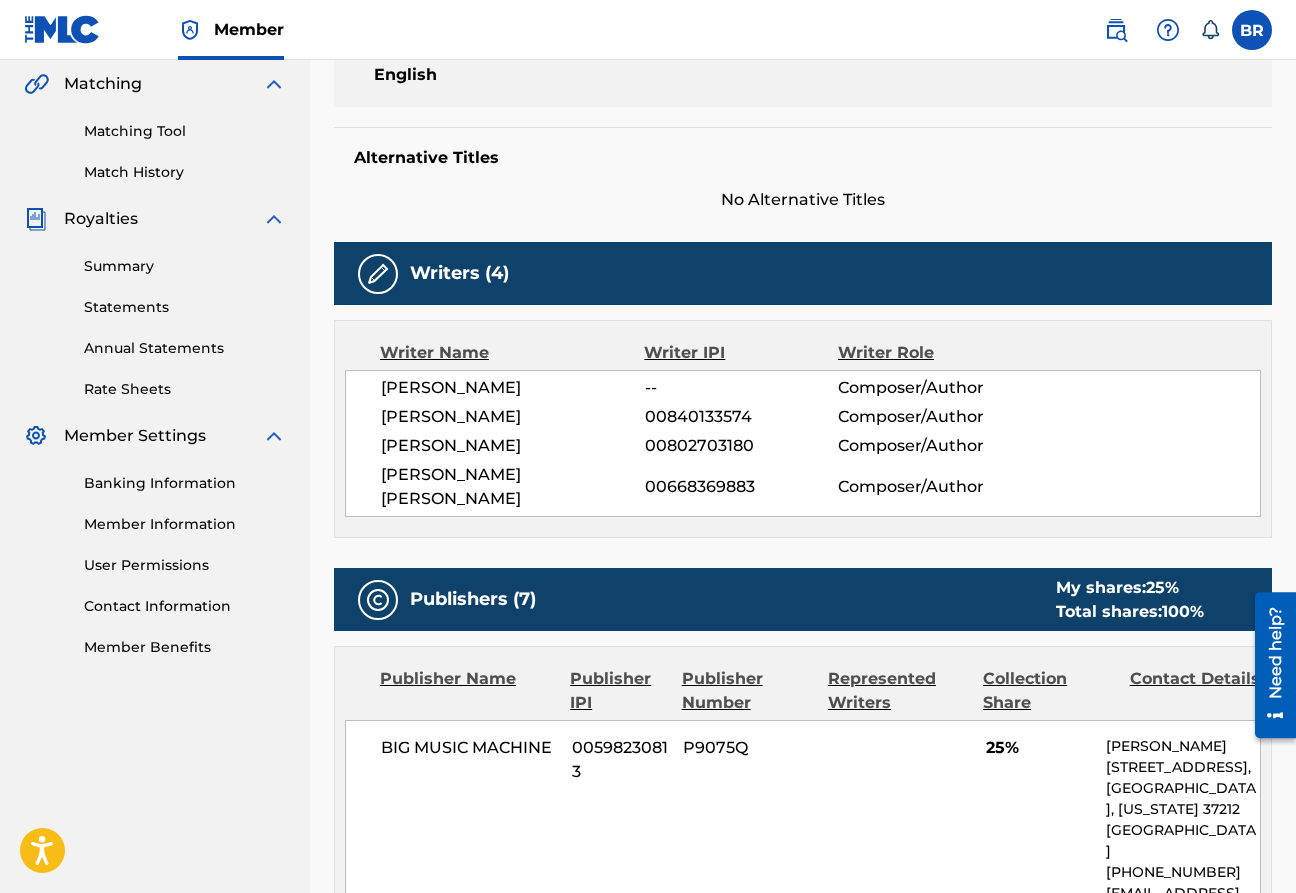 scroll, scrollTop: 0, scrollLeft: 0, axis: both 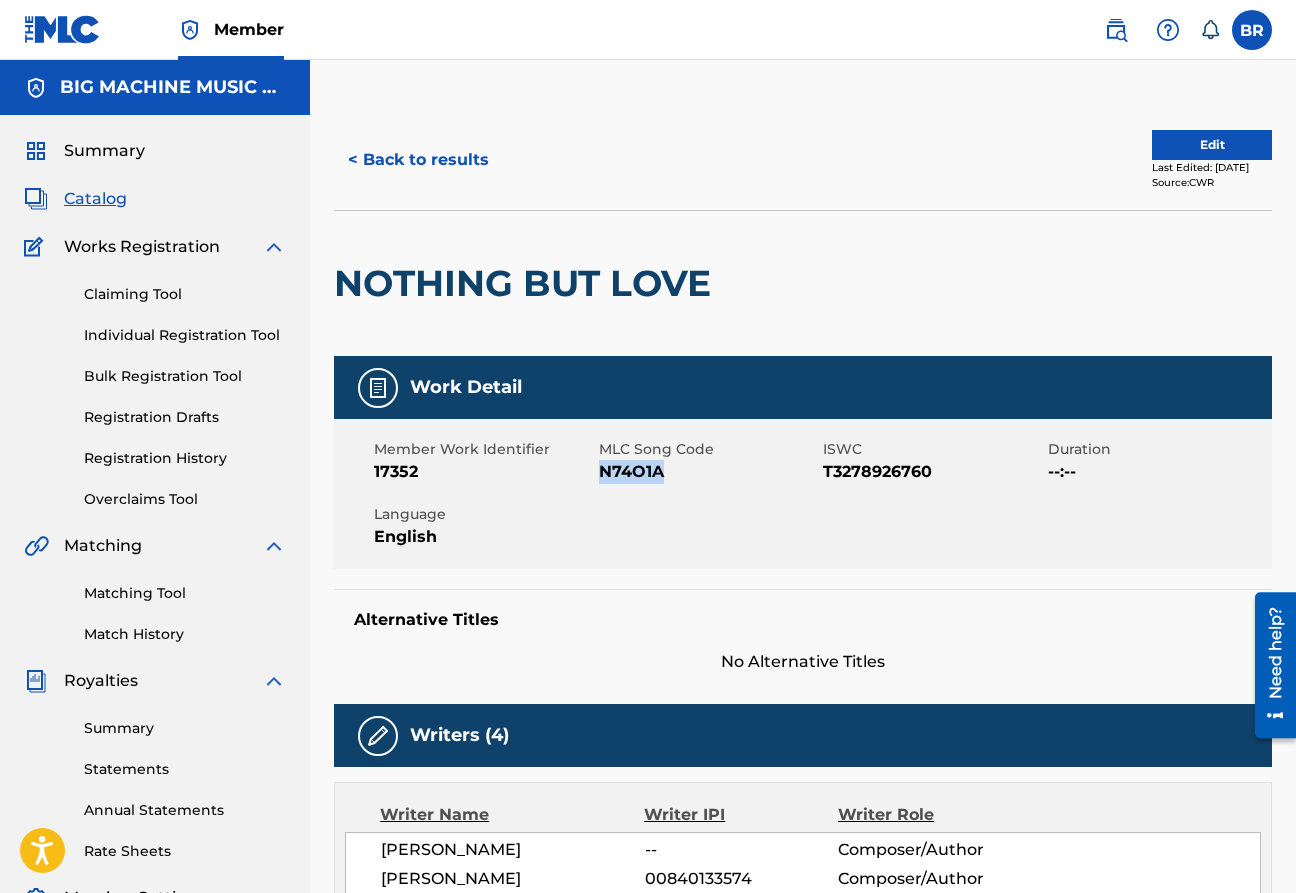click on "Edit" at bounding box center [1212, 145] 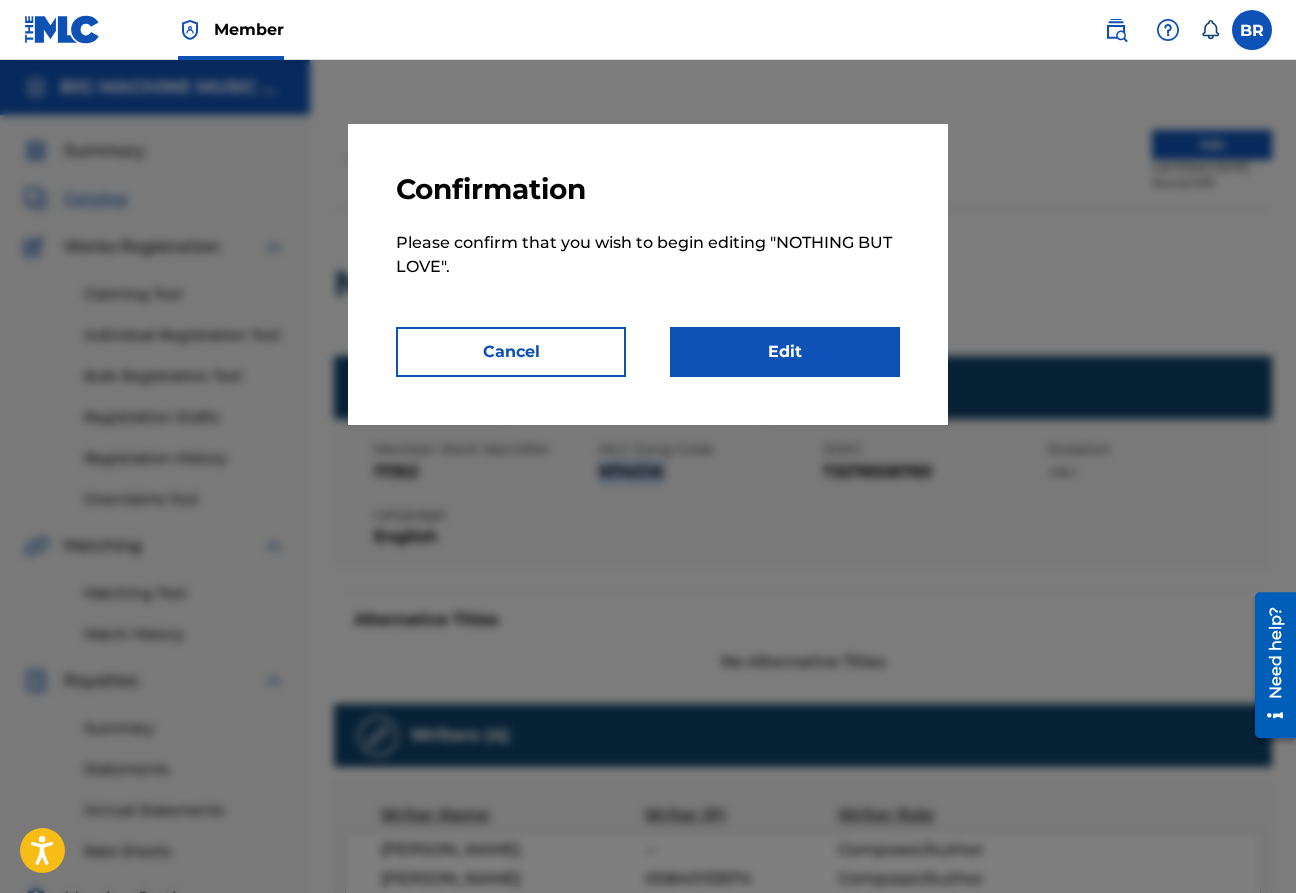 click on "Edit" at bounding box center [785, 352] 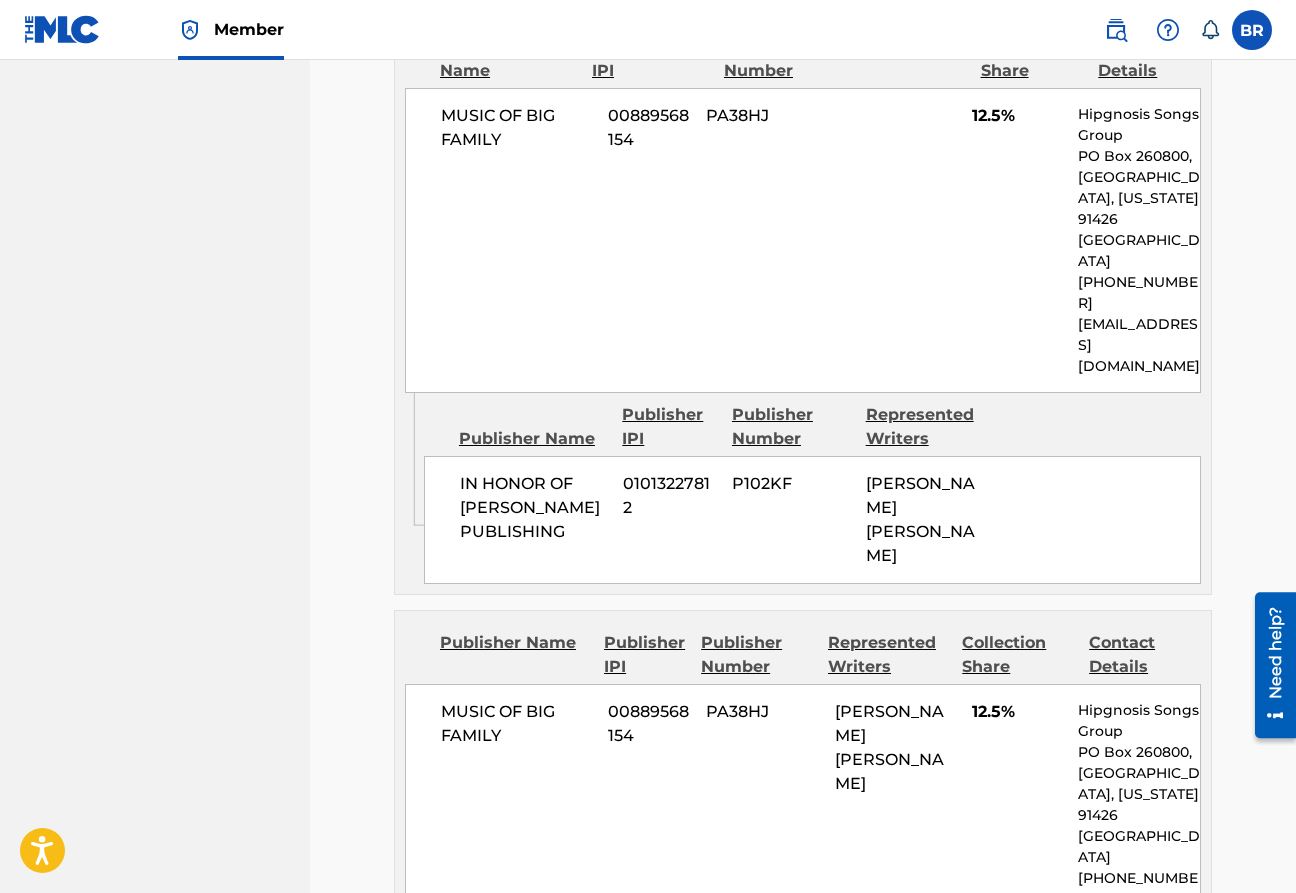 scroll, scrollTop: 3072, scrollLeft: 0, axis: vertical 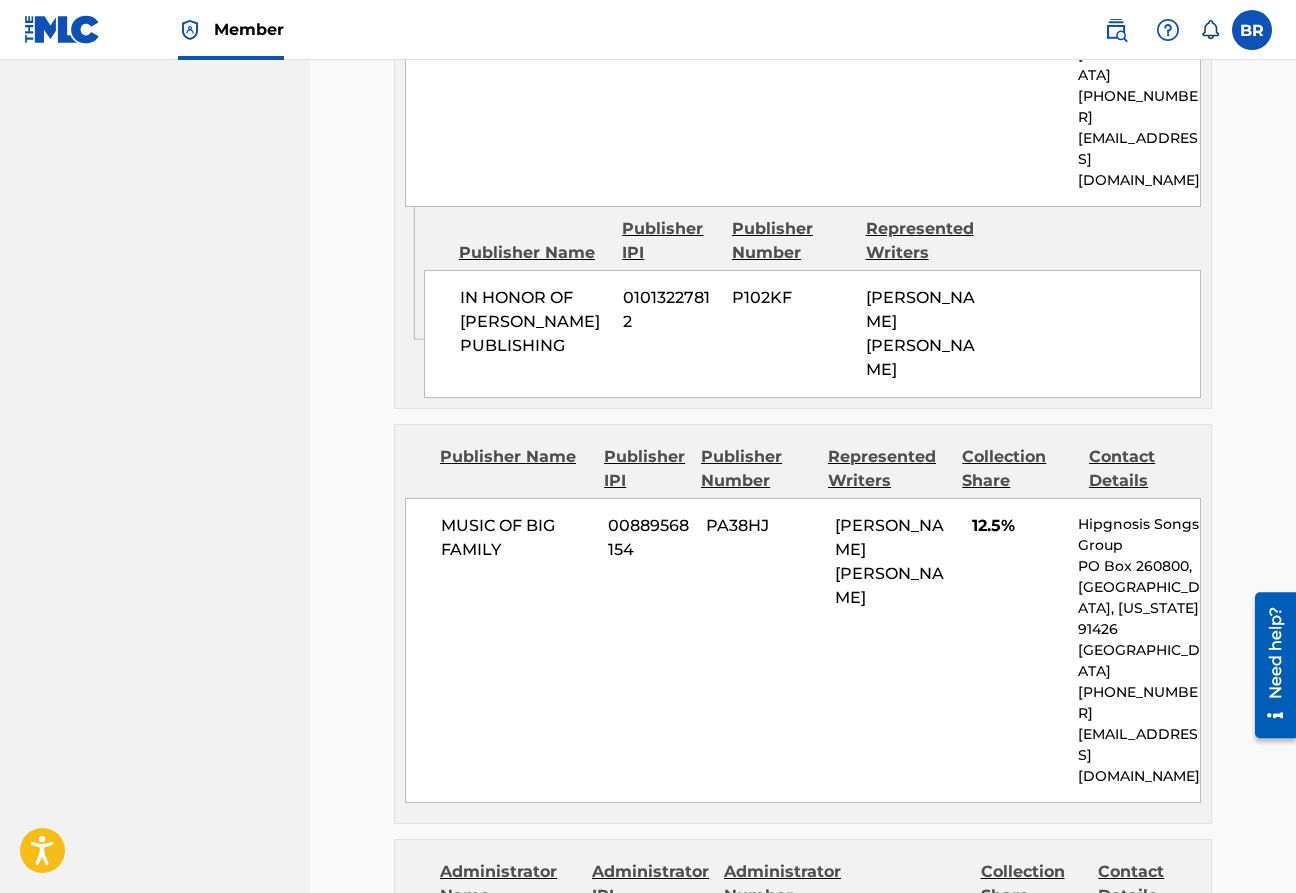click on "Edit" at bounding box center [1102, 1287] 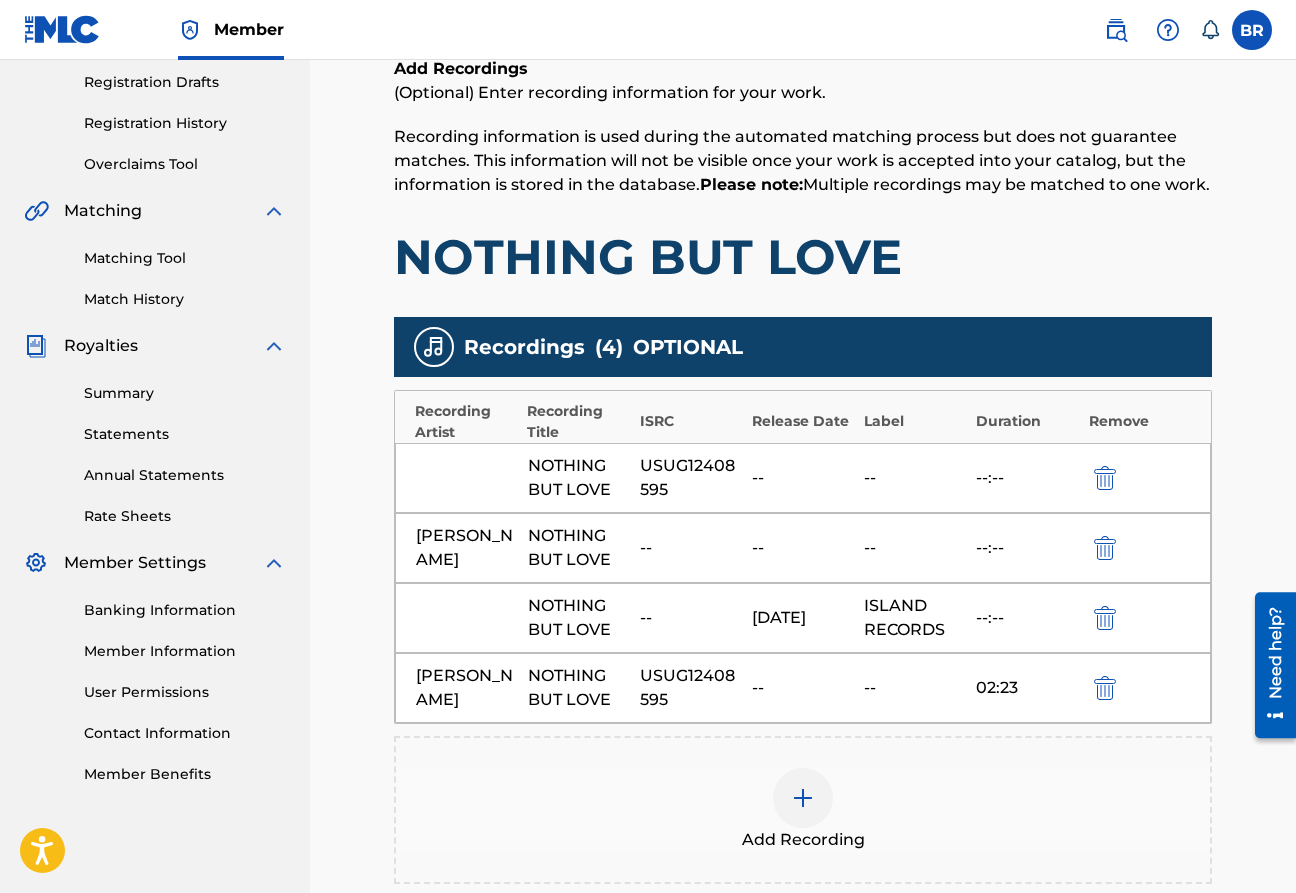 scroll, scrollTop: 340, scrollLeft: 0, axis: vertical 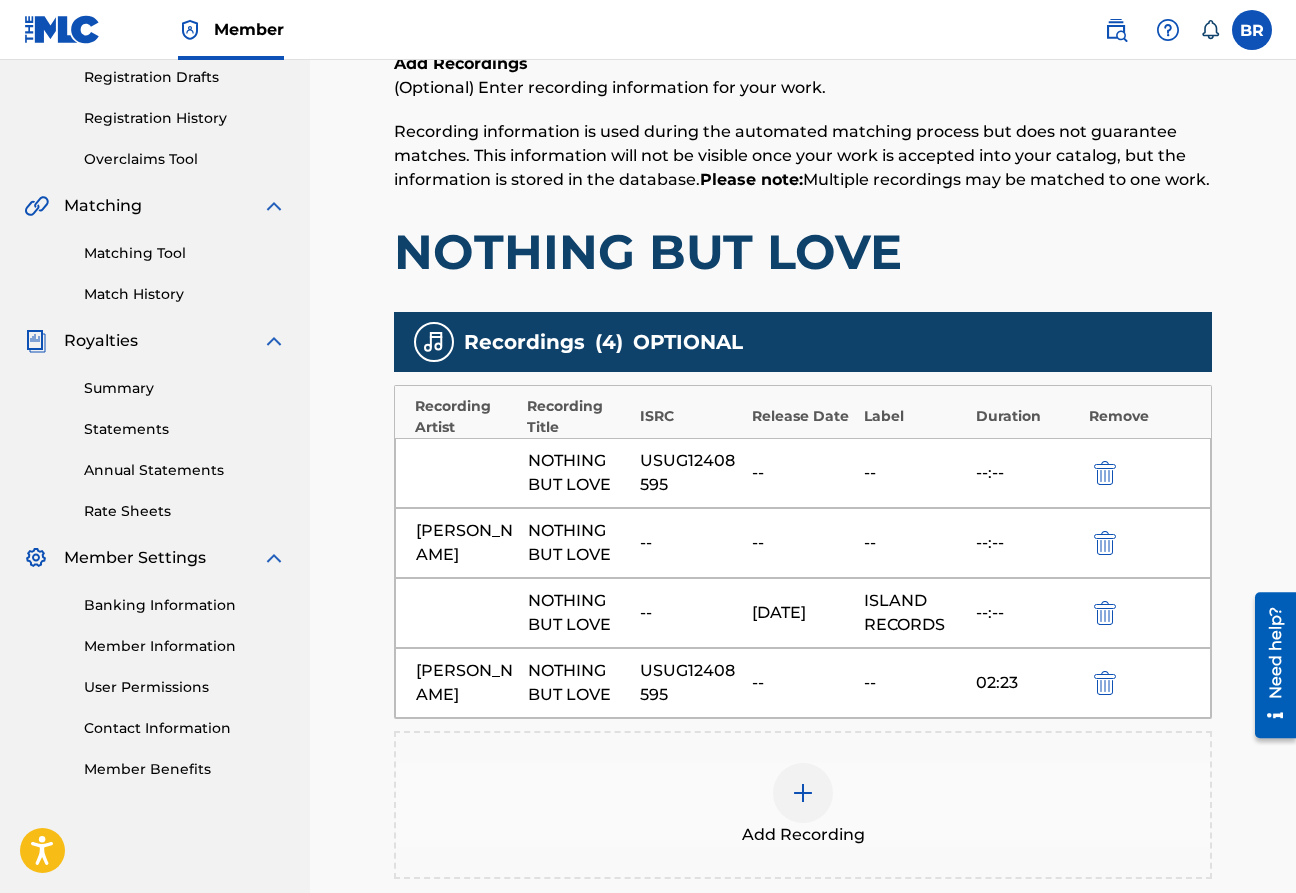 click at bounding box center (803, 793) 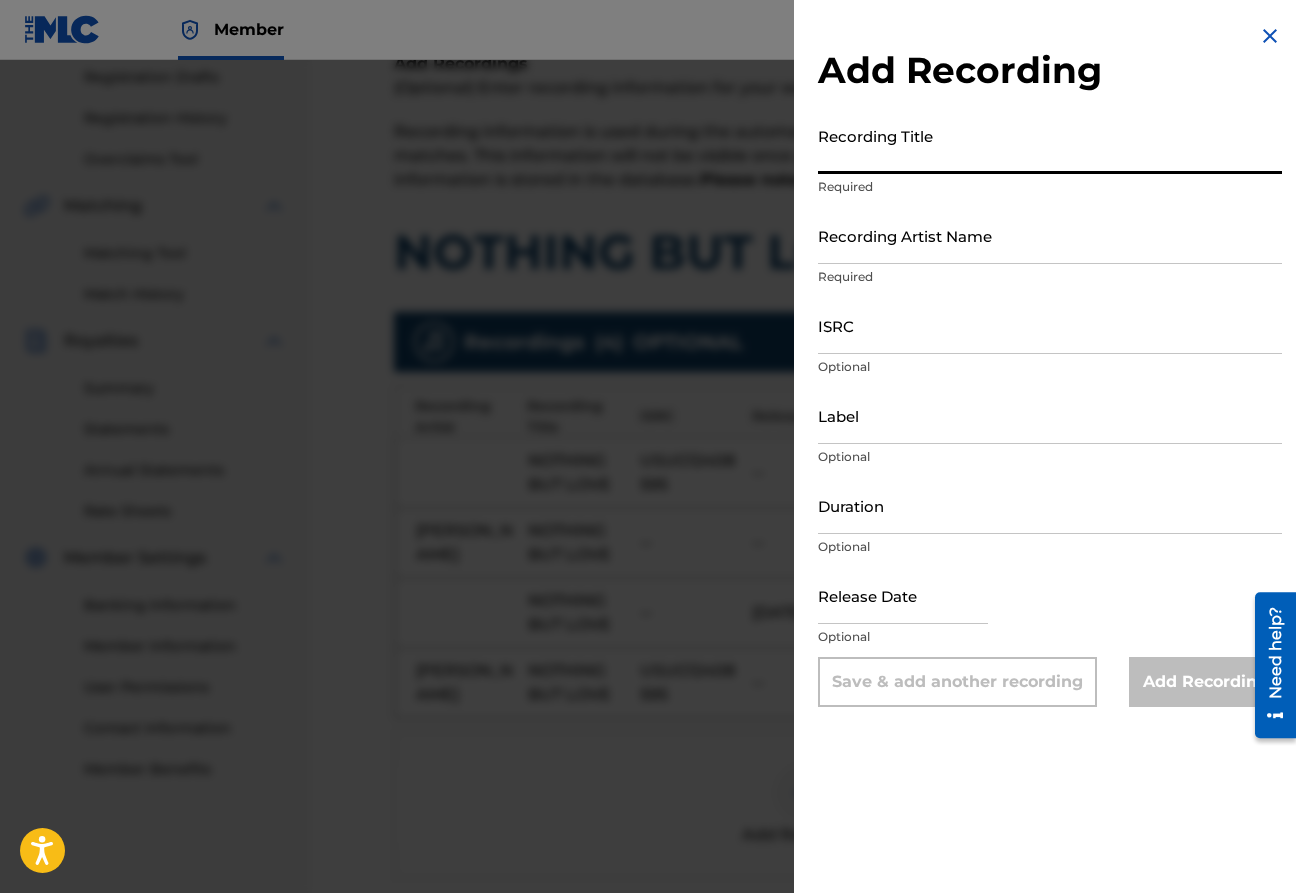 click on "Recording Title" at bounding box center [1050, 145] 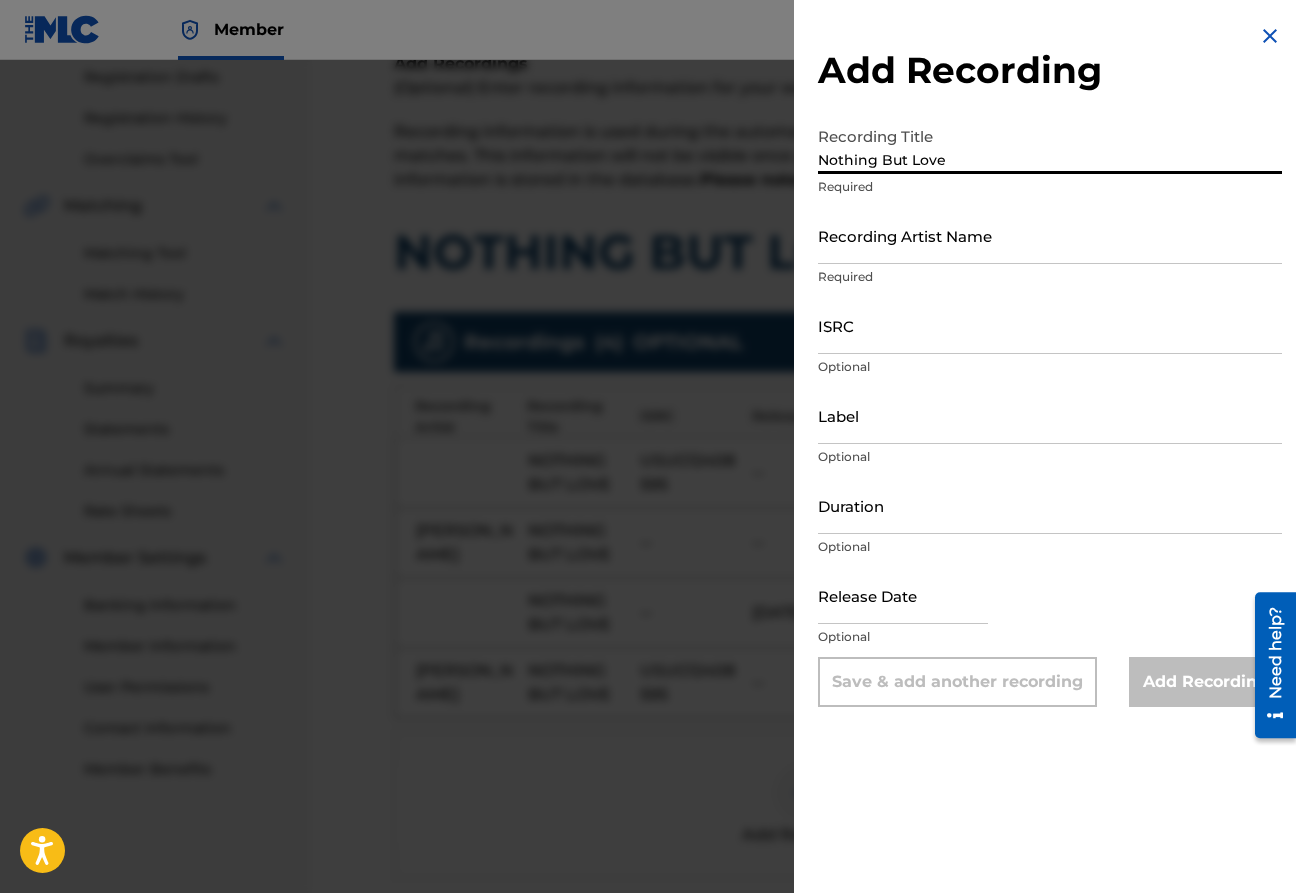 type on "Nothing But Love" 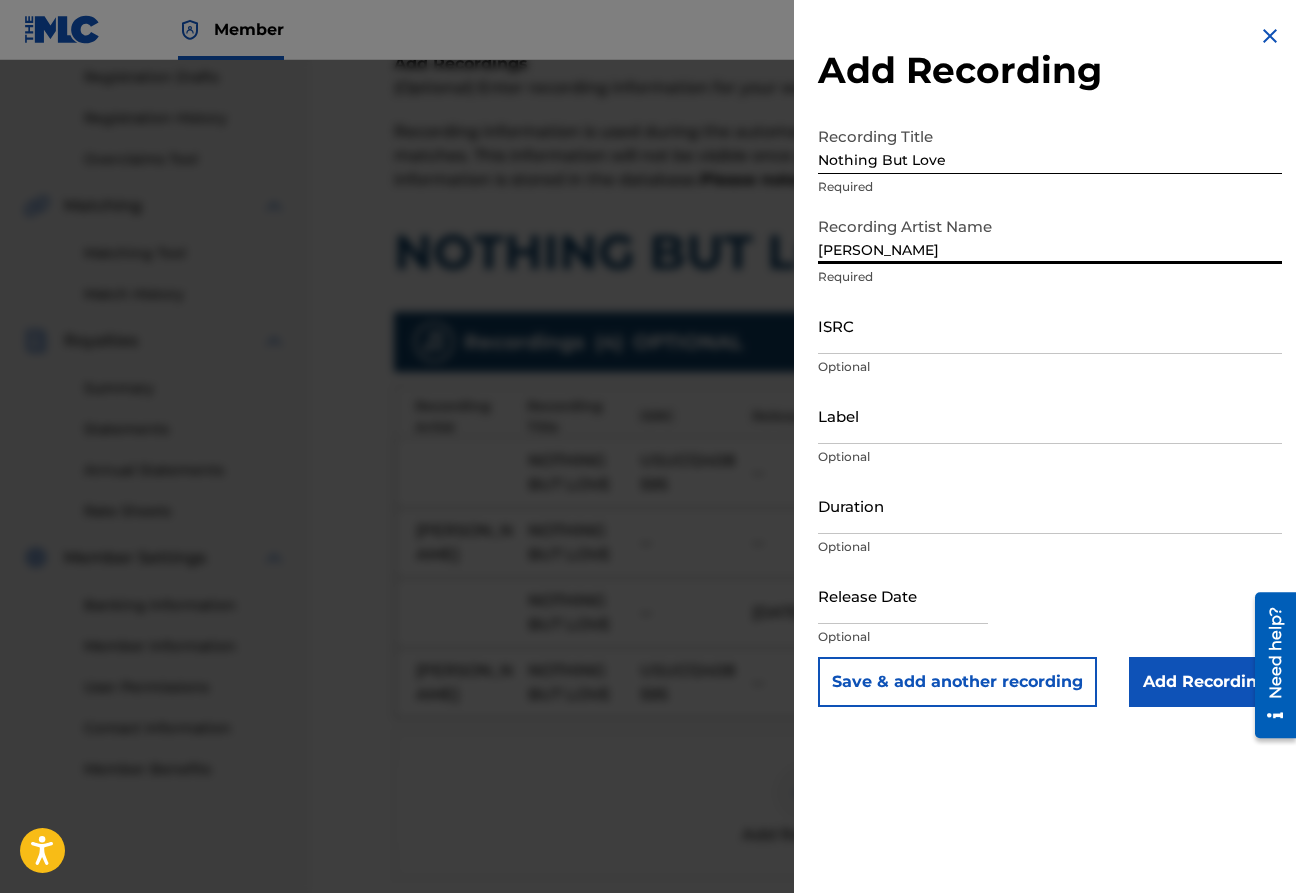 type on "[PERSON_NAME]" 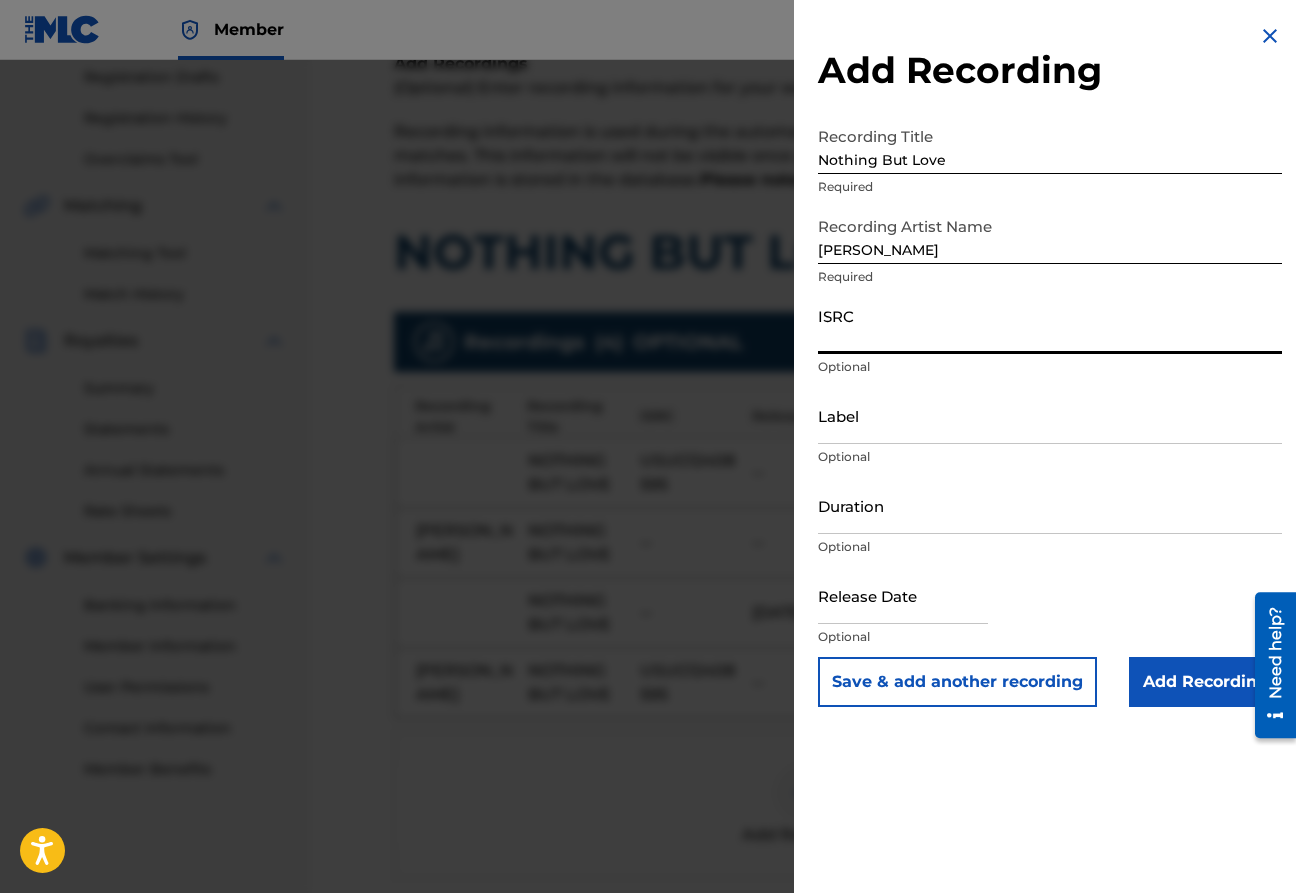 paste on "USUG12408595" 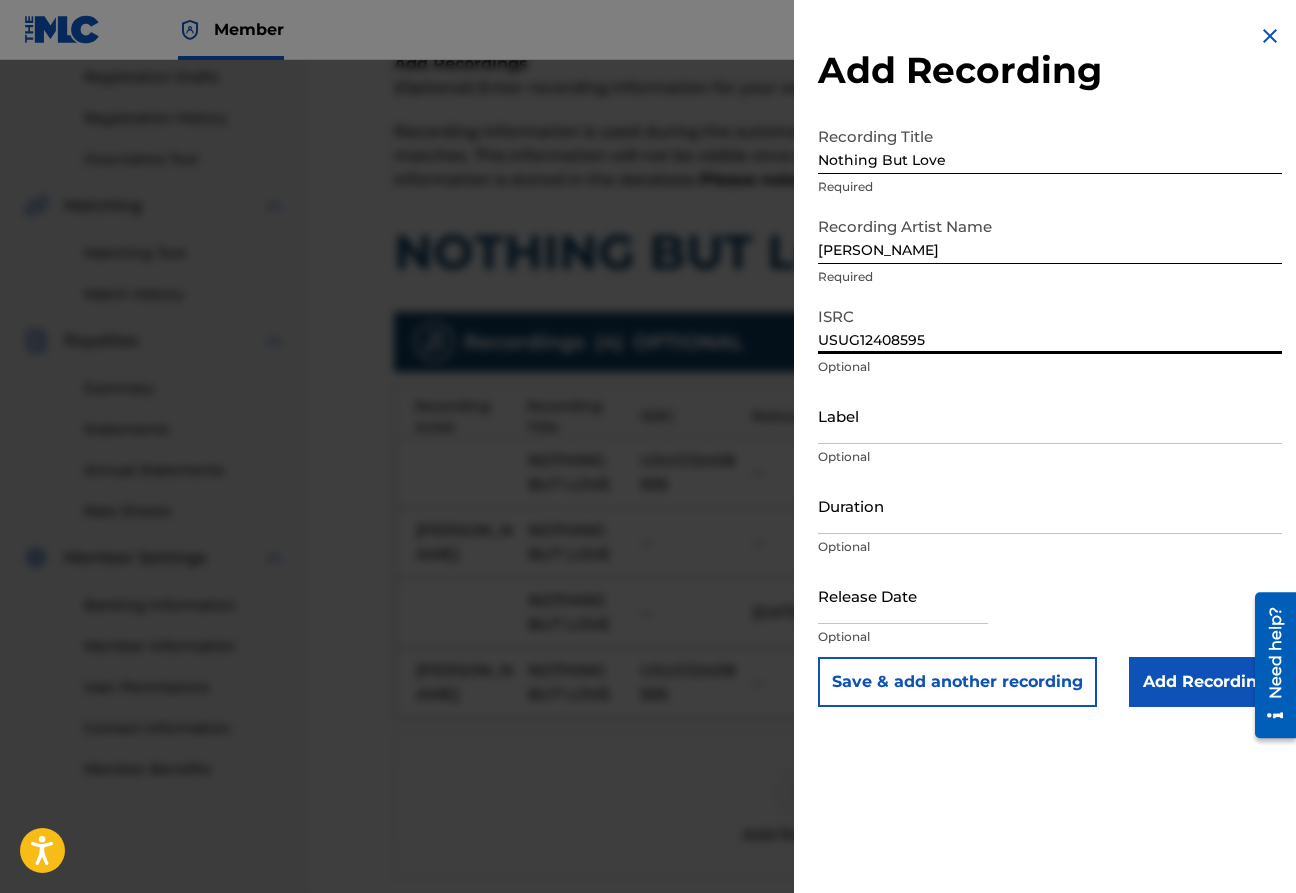 type on "USUG12408595" 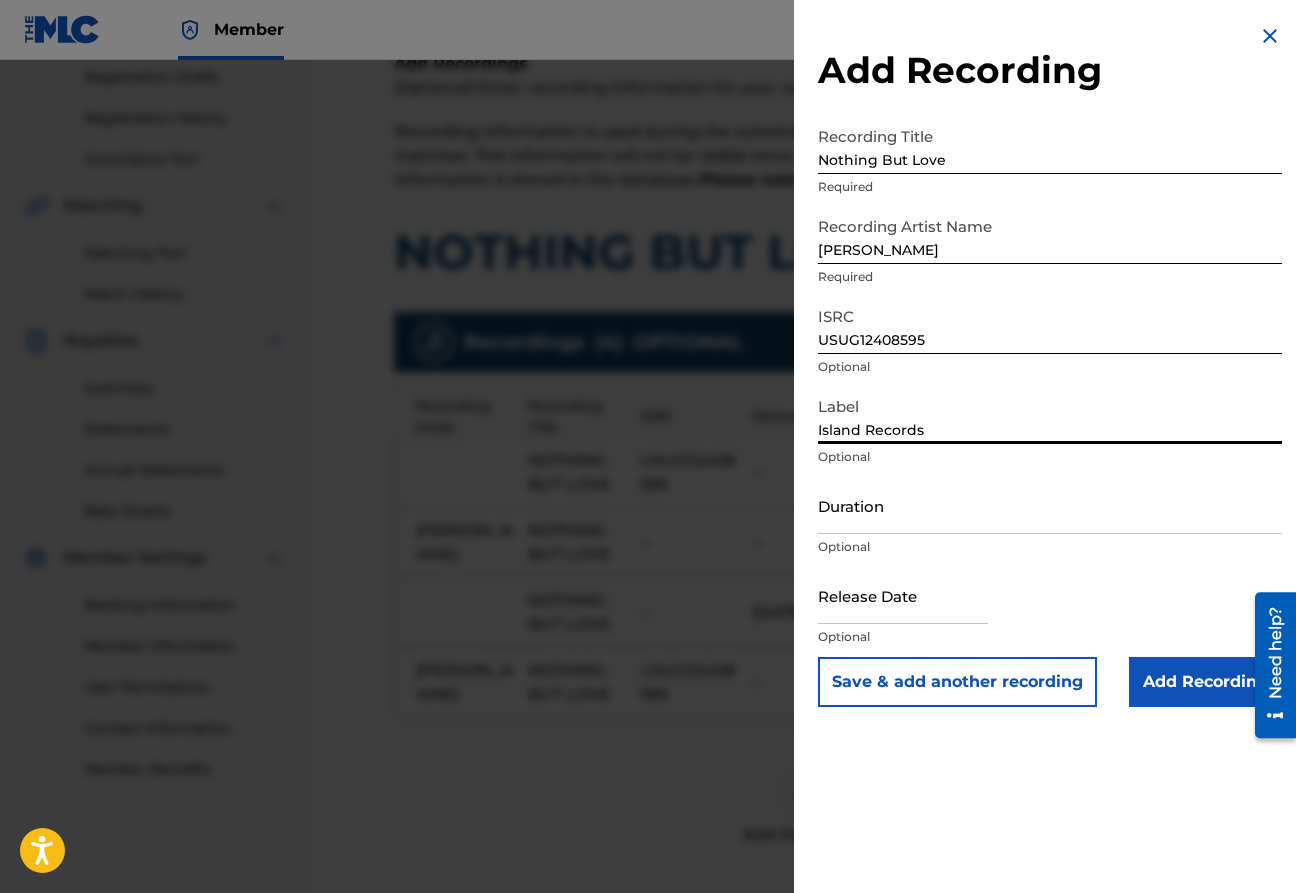 type on "Island Records" 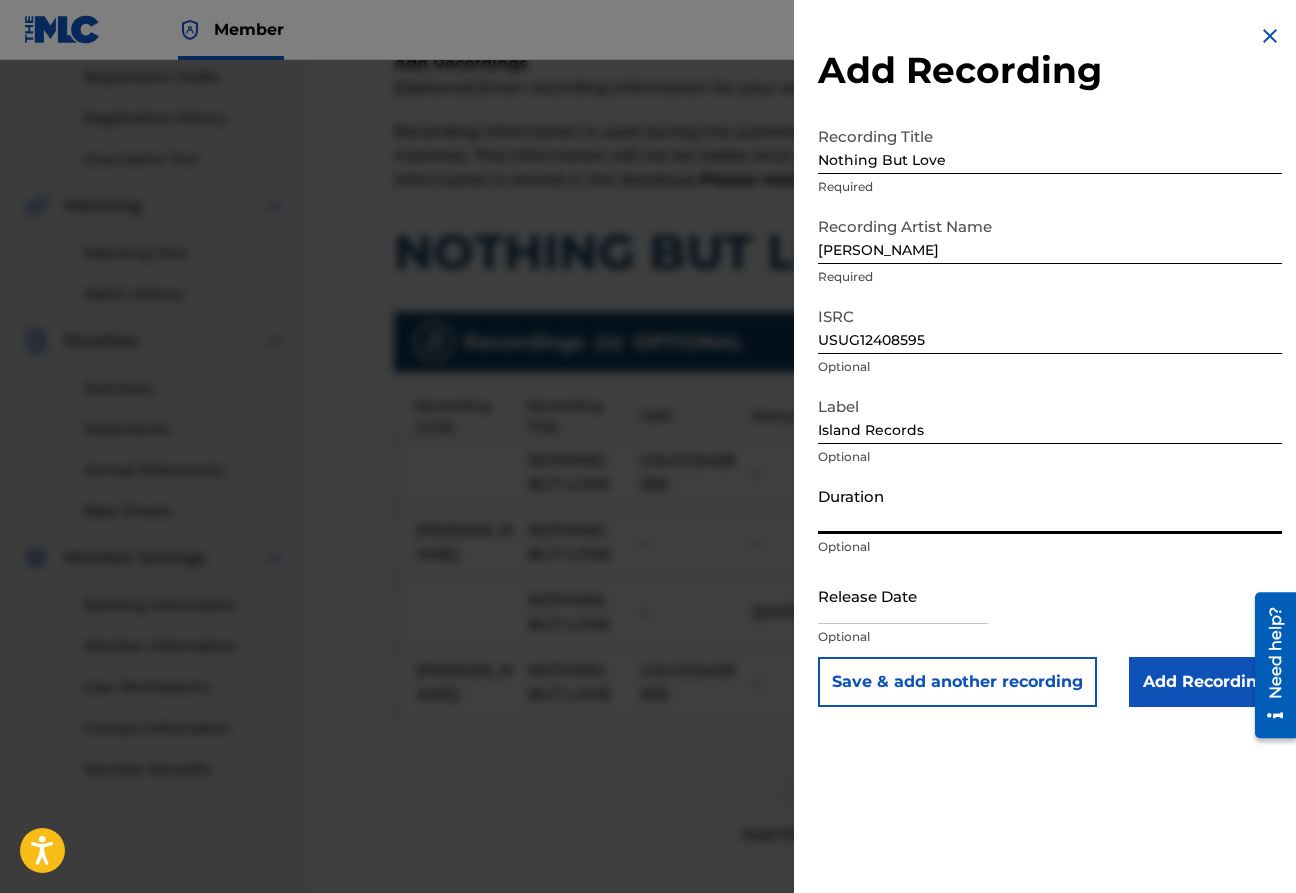 click at bounding box center (648, 506) 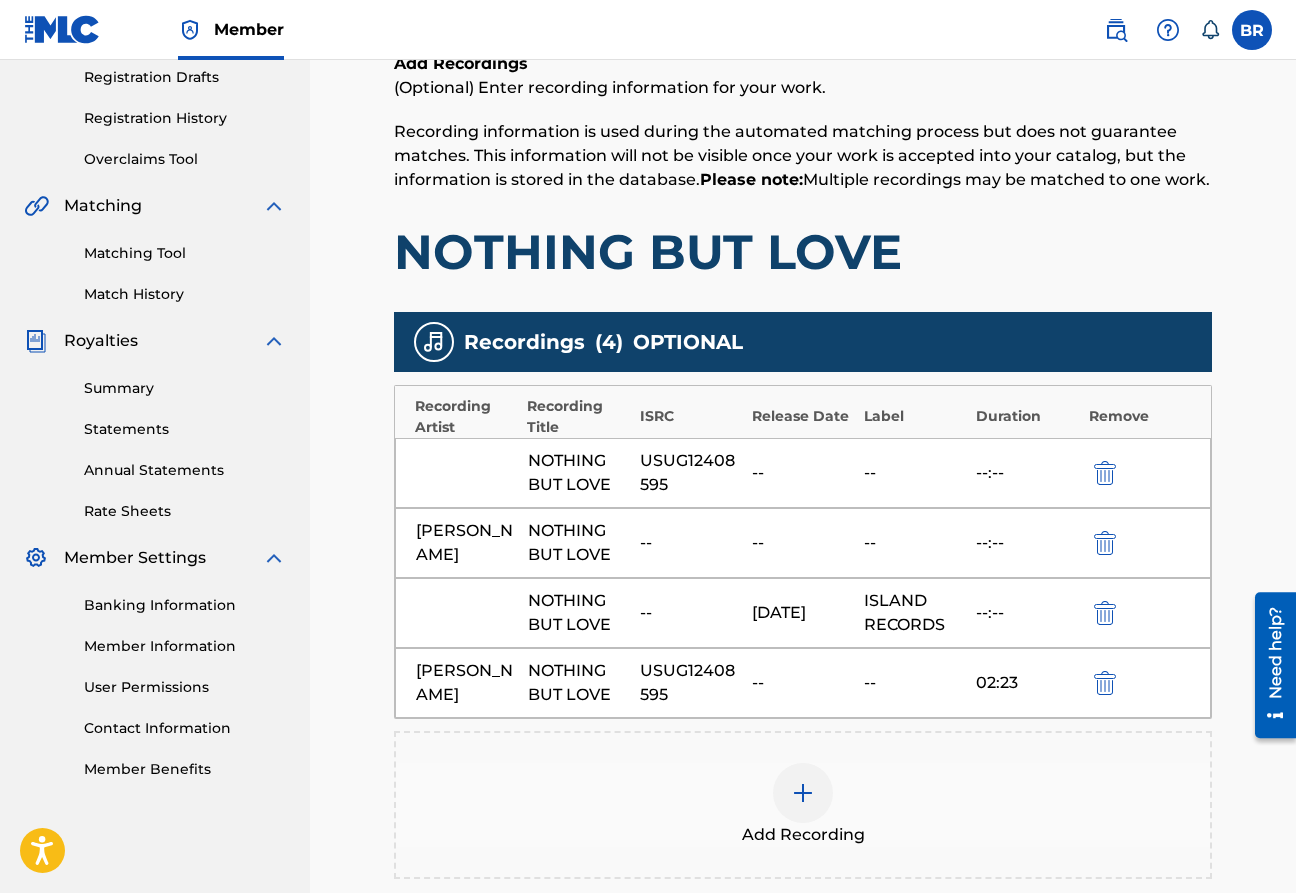 click at bounding box center [803, 793] 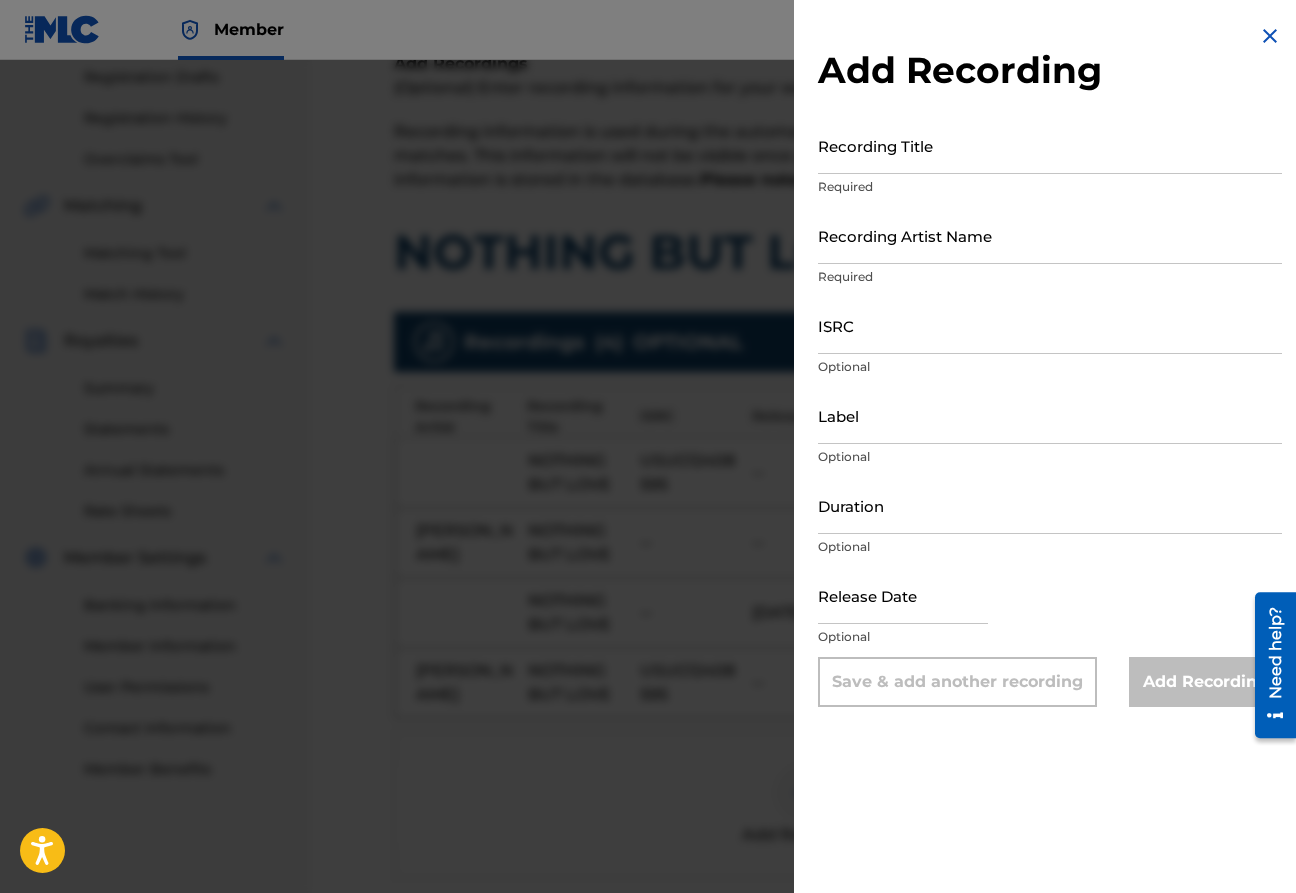 click at bounding box center (648, 506) 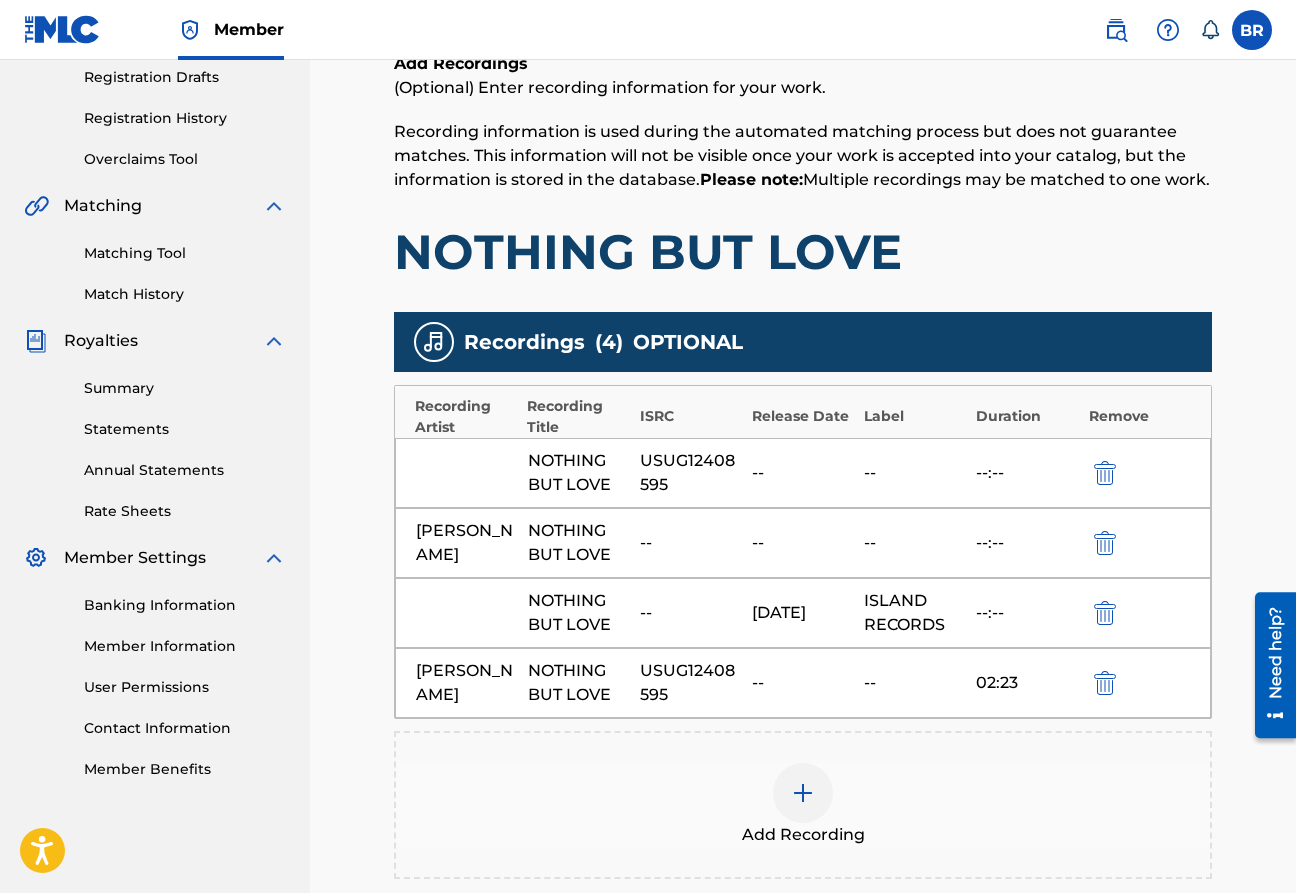 click on "Add Recording" at bounding box center [803, 805] 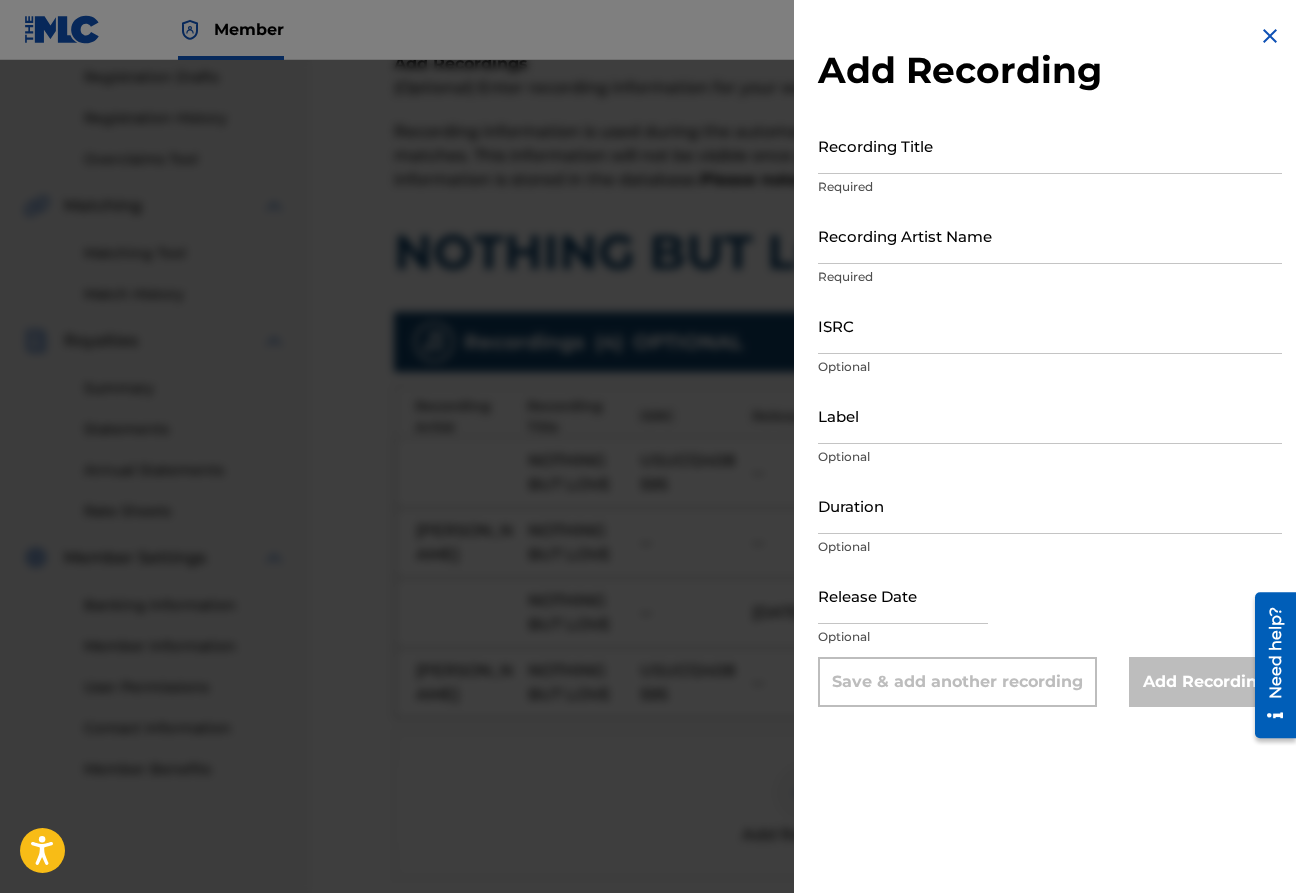 select on "6" 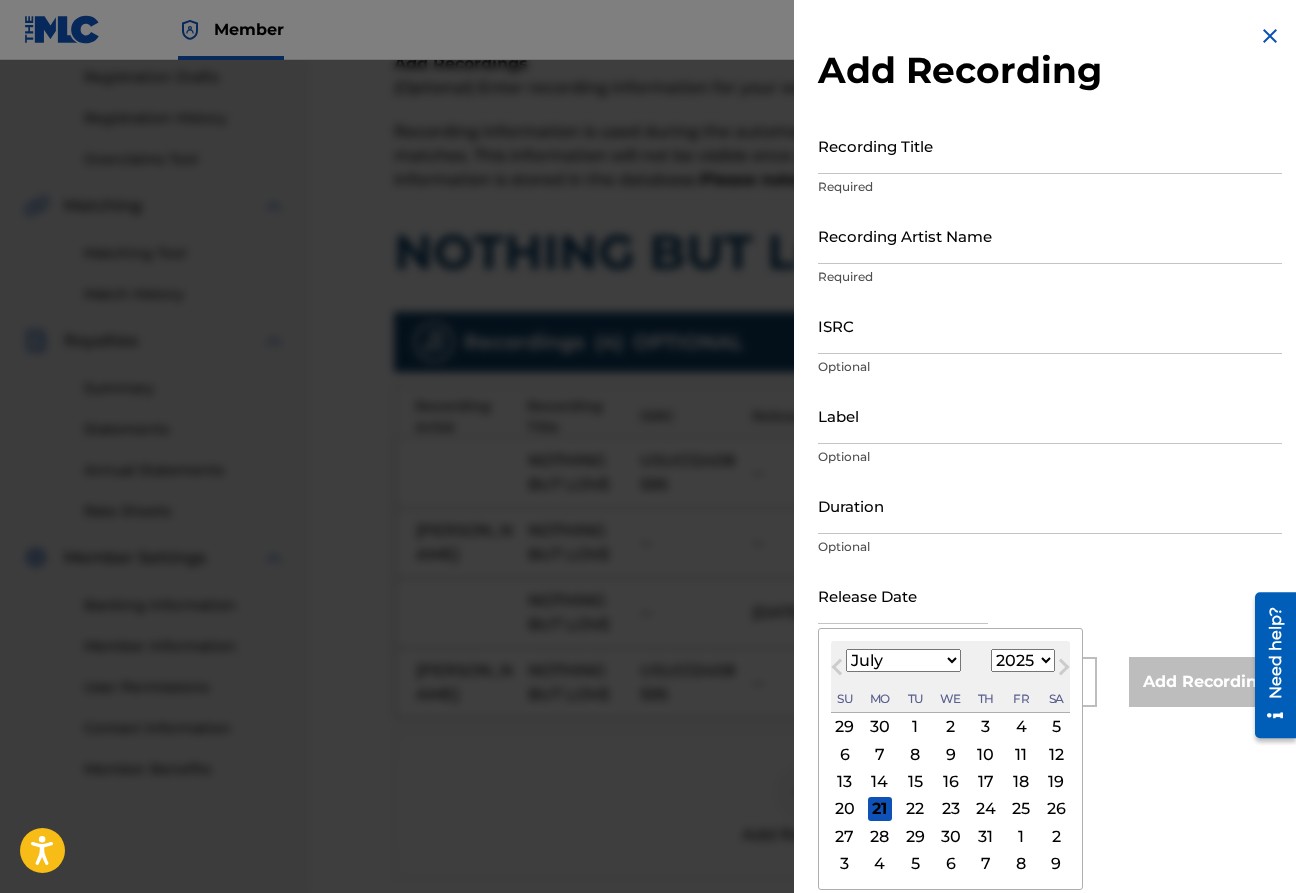 click at bounding box center (903, 595) 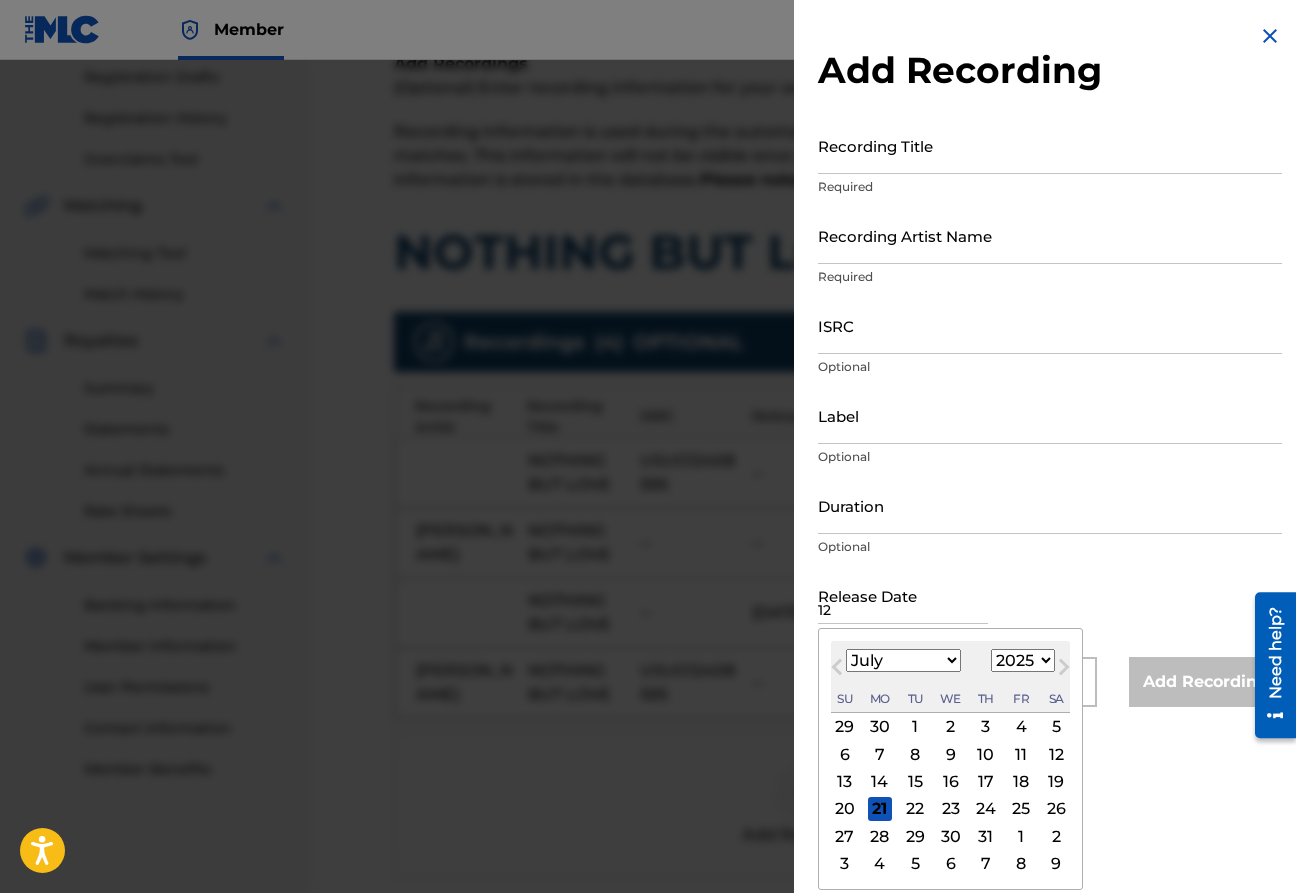 type on "12" 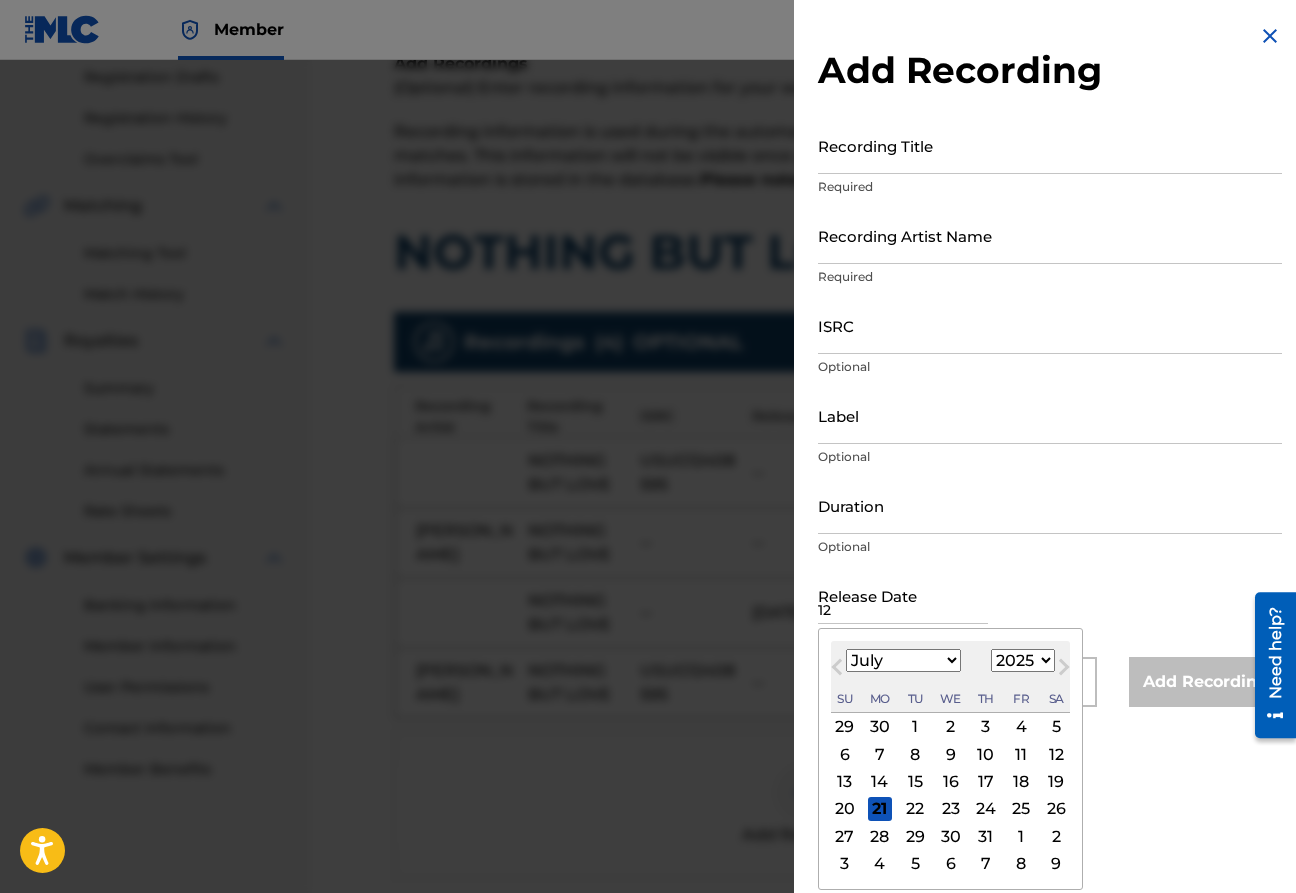 select on "5" 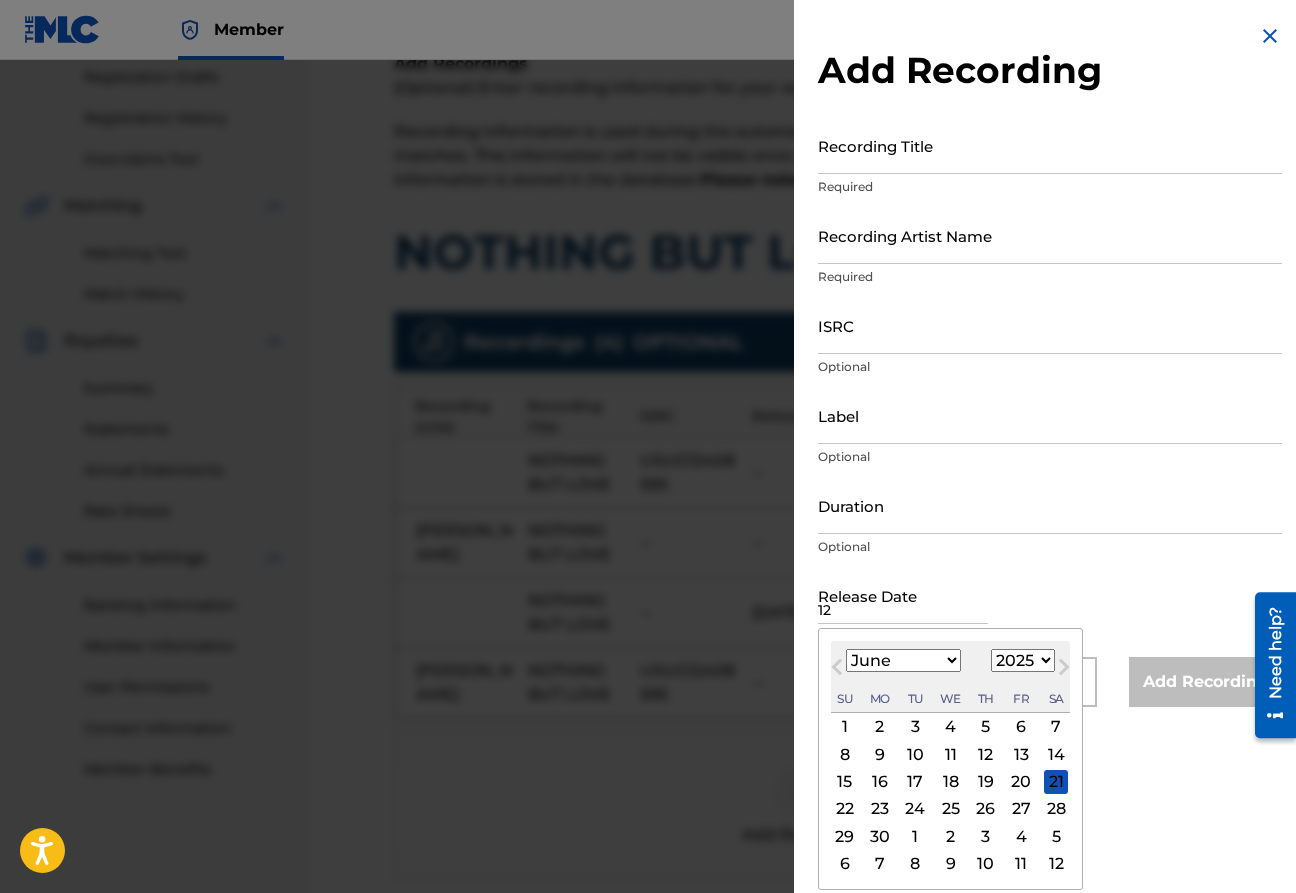 click on "1899 1900 1901 1902 1903 1904 1905 1906 1907 1908 1909 1910 1911 1912 1913 1914 1915 1916 1917 1918 1919 1920 1921 1922 1923 1924 1925 1926 1927 1928 1929 1930 1931 1932 1933 1934 1935 1936 1937 1938 1939 1940 1941 1942 1943 1944 1945 1946 1947 1948 1949 1950 1951 1952 1953 1954 1955 1956 1957 1958 1959 1960 1961 1962 1963 1964 1965 1966 1967 1968 1969 1970 1971 1972 1973 1974 1975 1976 1977 1978 1979 1980 1981 1982 1983 1984 1985 1986 1987 1988 1989 1990 1991 1992 1993 1994 1995 1996 1997 1998 1999 2000 2001 2002 2003 2004 2005 2006 2007 2008 2009 2010 2011 2012 2013 2014 2015 2016 2017 2018 2019 2020 2021 2022 2023 2024 2025 2026 2027 2028 2029 2030 2031 2032 2033 2034 2035 2036 2037 2038 2039 2040 2041 2042 2043 2044 2045 2046 2047 2048 2049 2050 2051 2052 2053 2054 2055 2056 2057 2058 2059 2060 2061 2062 2063 2064 2065 2066 2067 2068 2069 2070 2071 2072 2073 2074 2075 2076 2077 2078 2079 2080 2081 2082 2083 2084 2085 2086 2087 2088 2089 2090 2091 2092 2093 2094 2095 2096 2097 2098 2099 2100" at bounding box center (1023, 660) 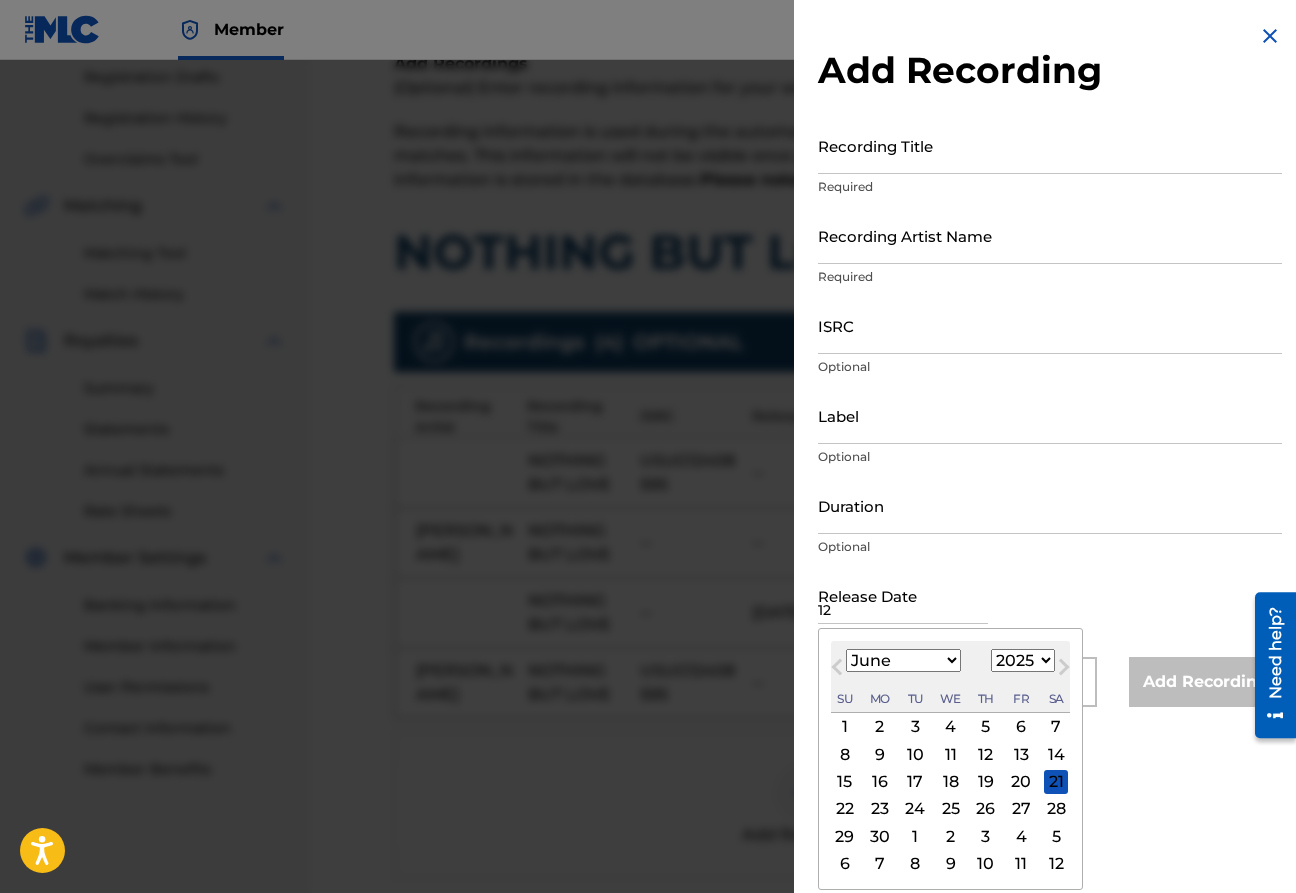 select on "2024" 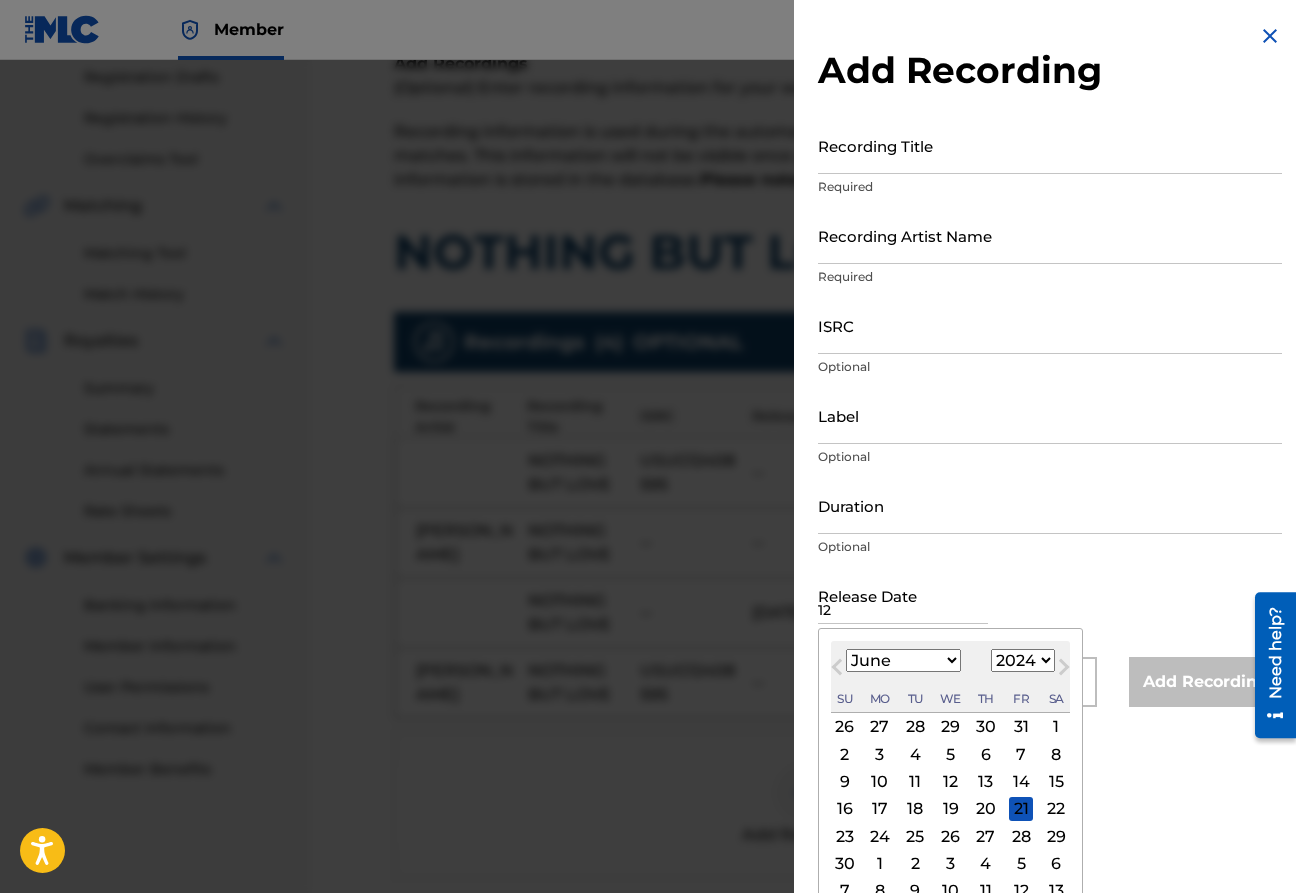 click on "6" at bounding box center [986, 754] 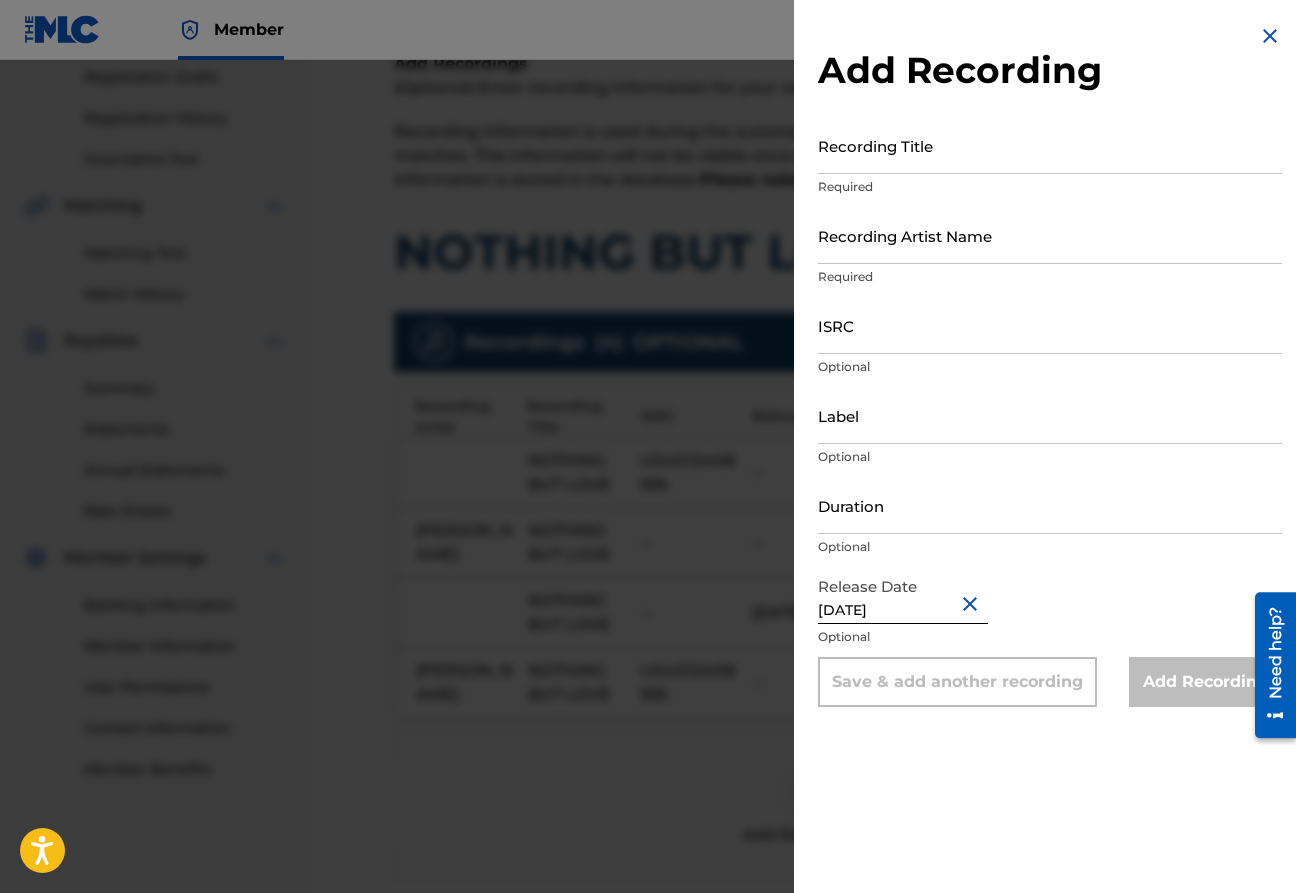 click on "Duration" at bounding box center [1050, 505] 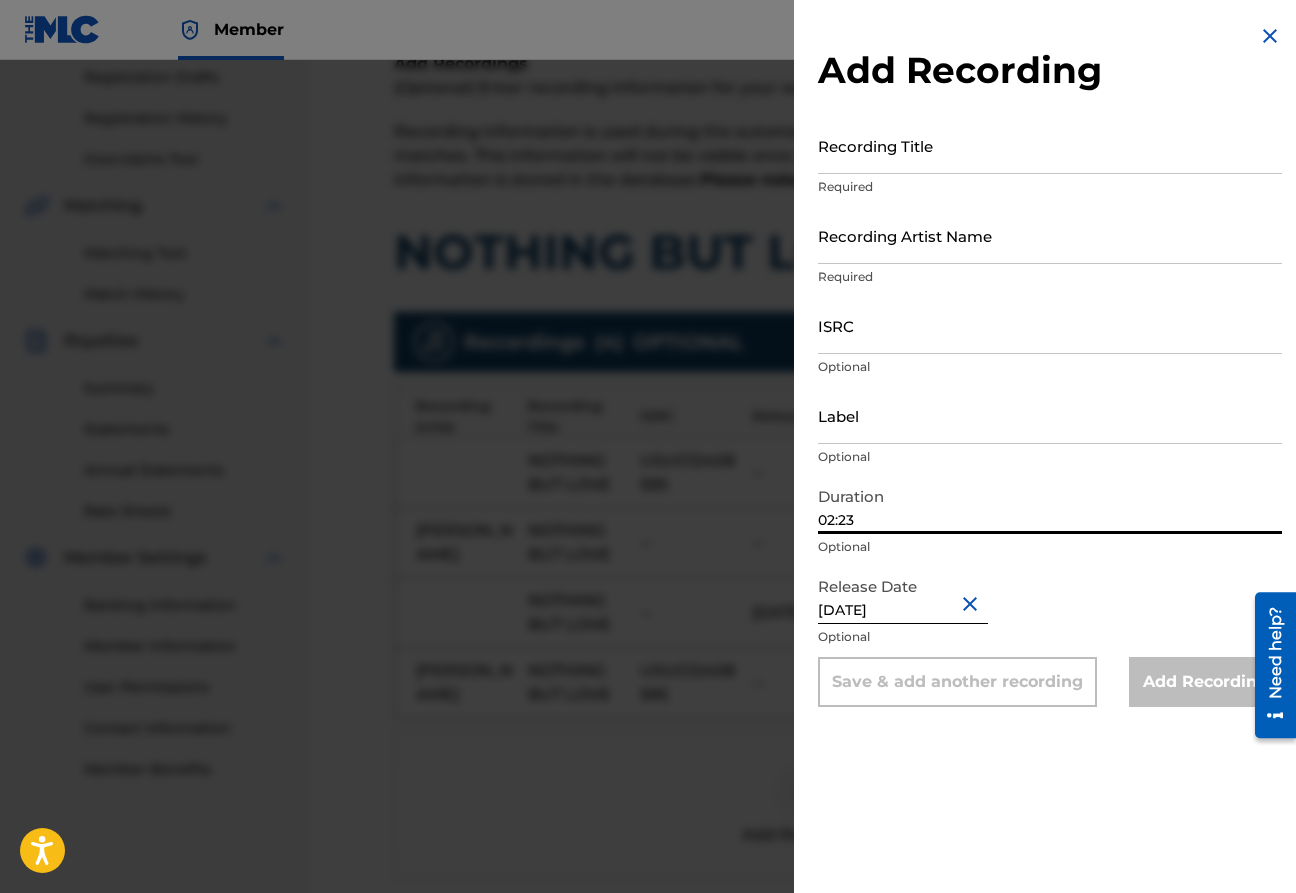 type on "02:23" 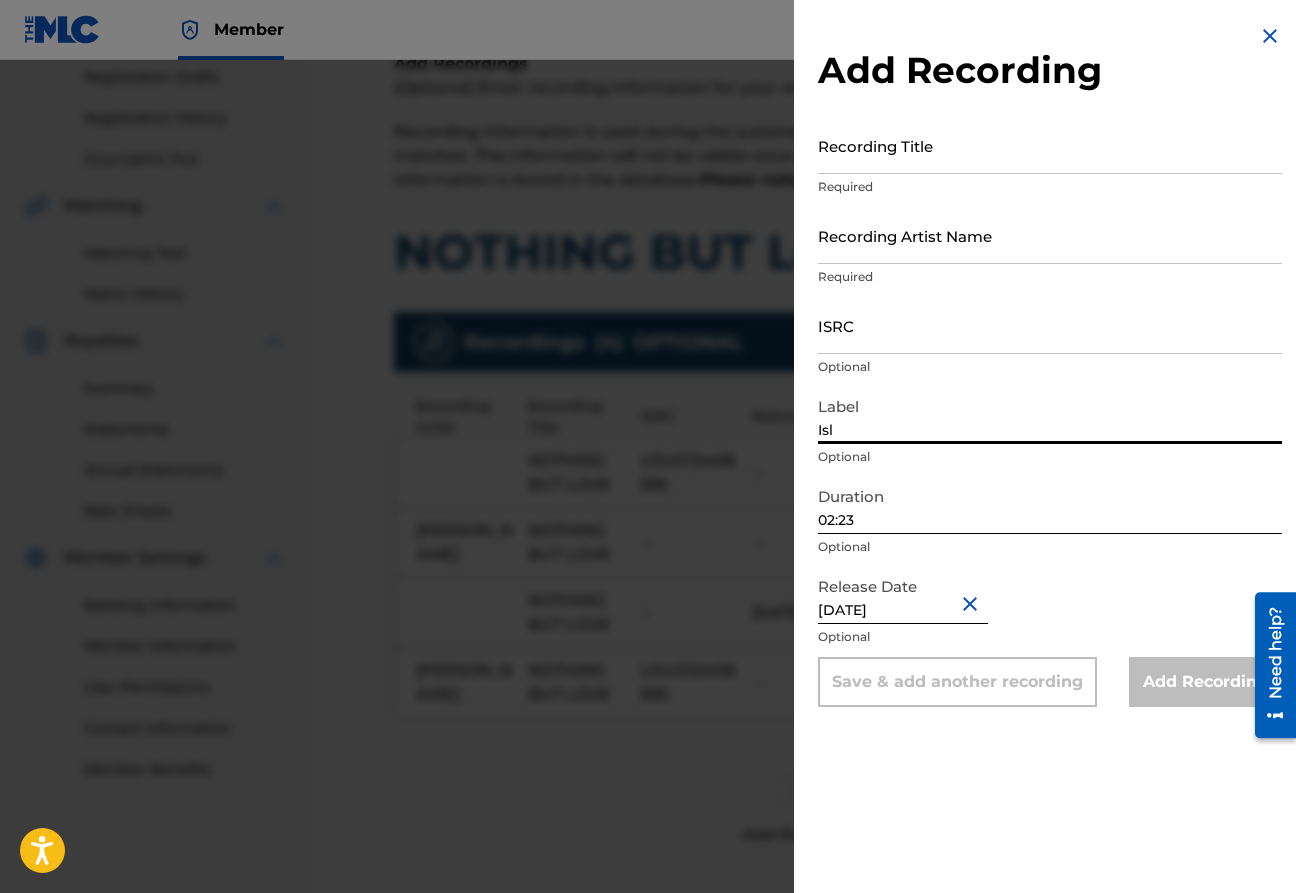 type on "Island Records" 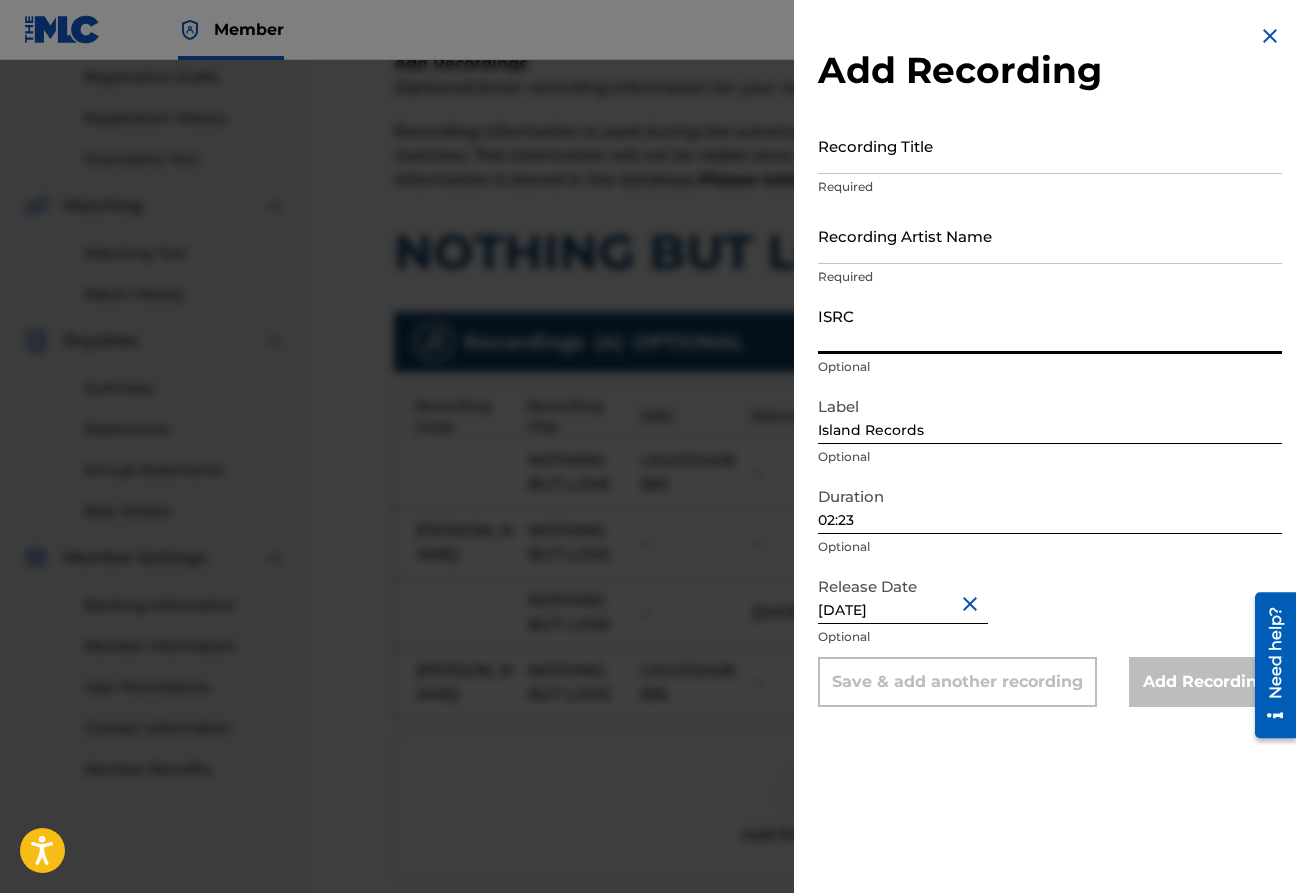 click on "ISRC" at bounding box center (1050, 325) 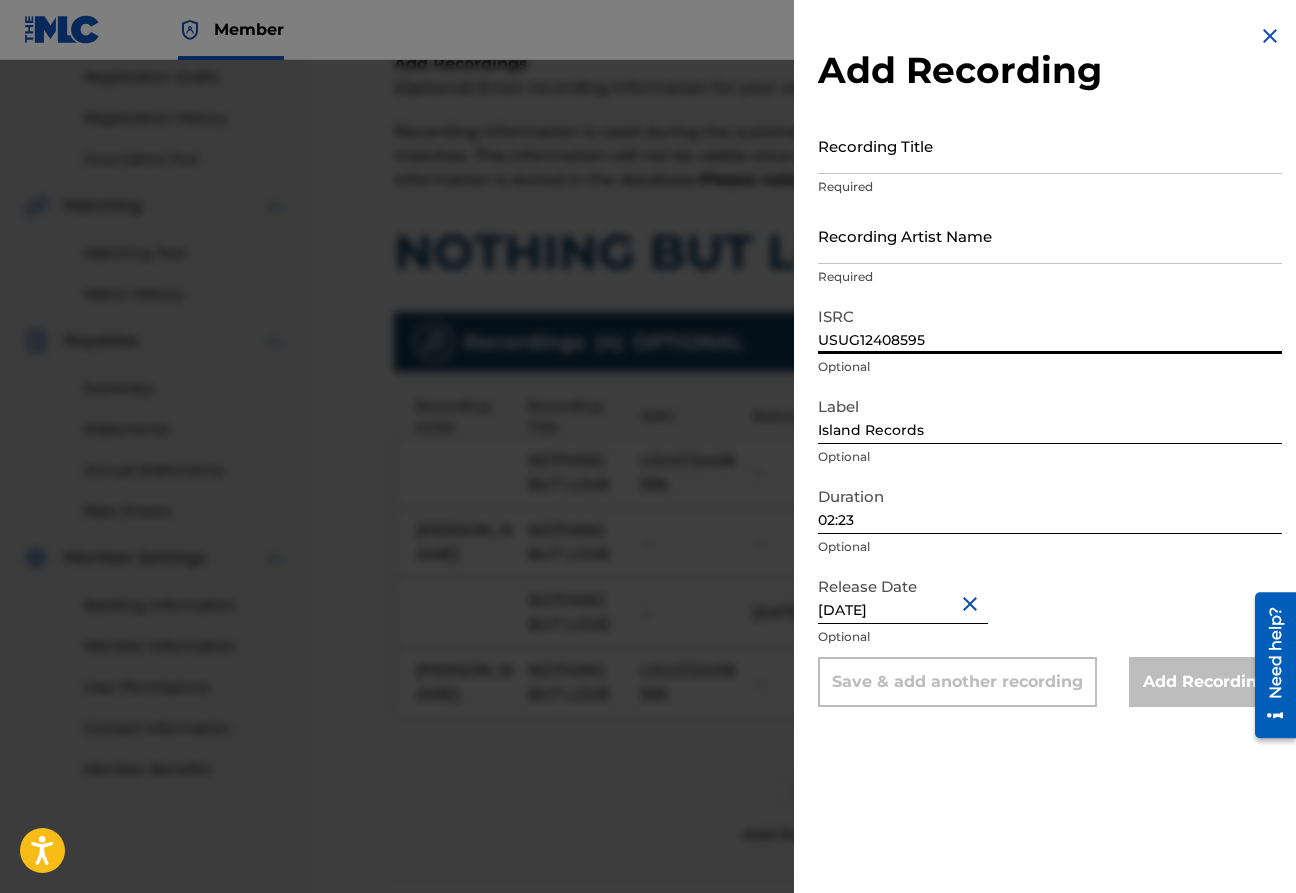 type on "USUG12408595" 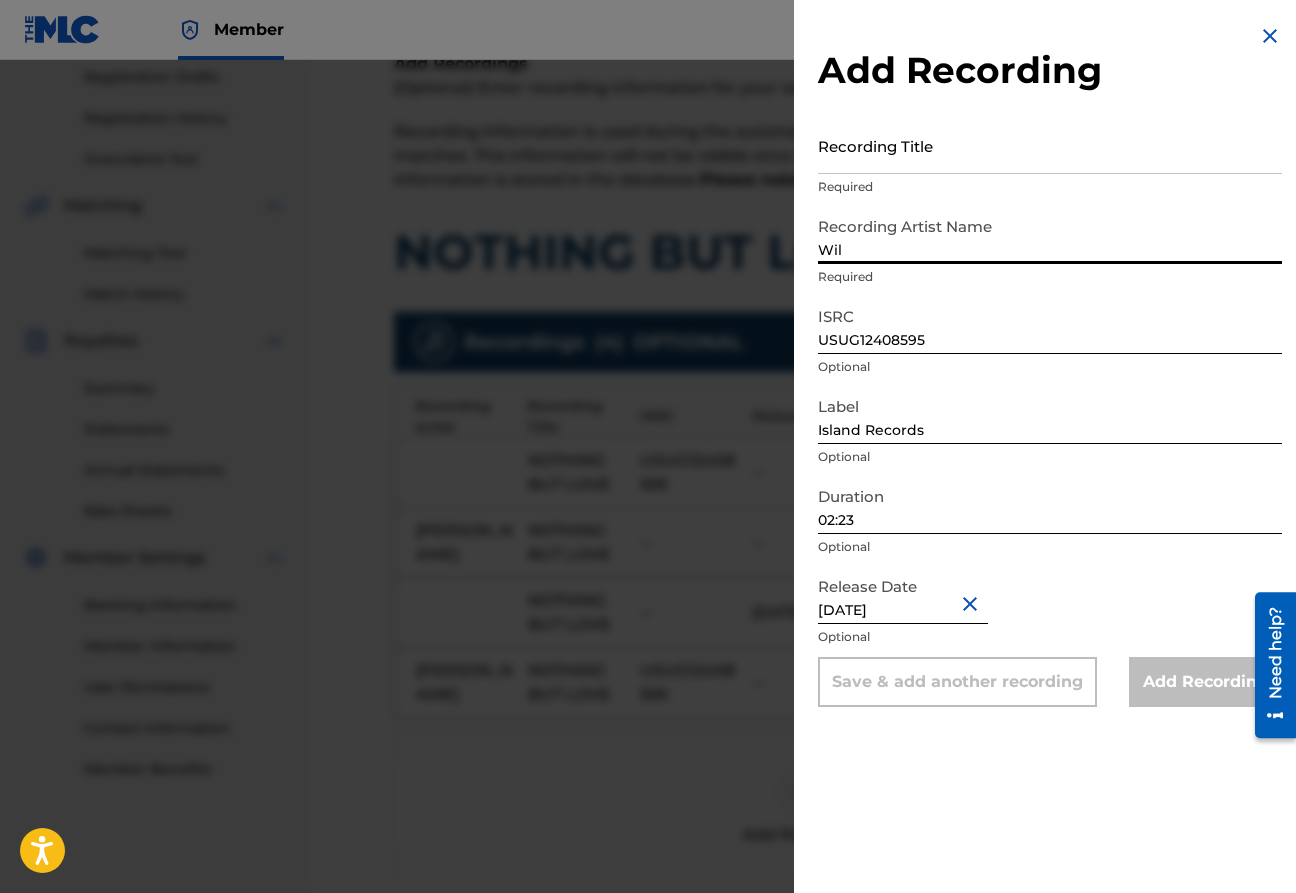 type on "[PERSON_NAME]" 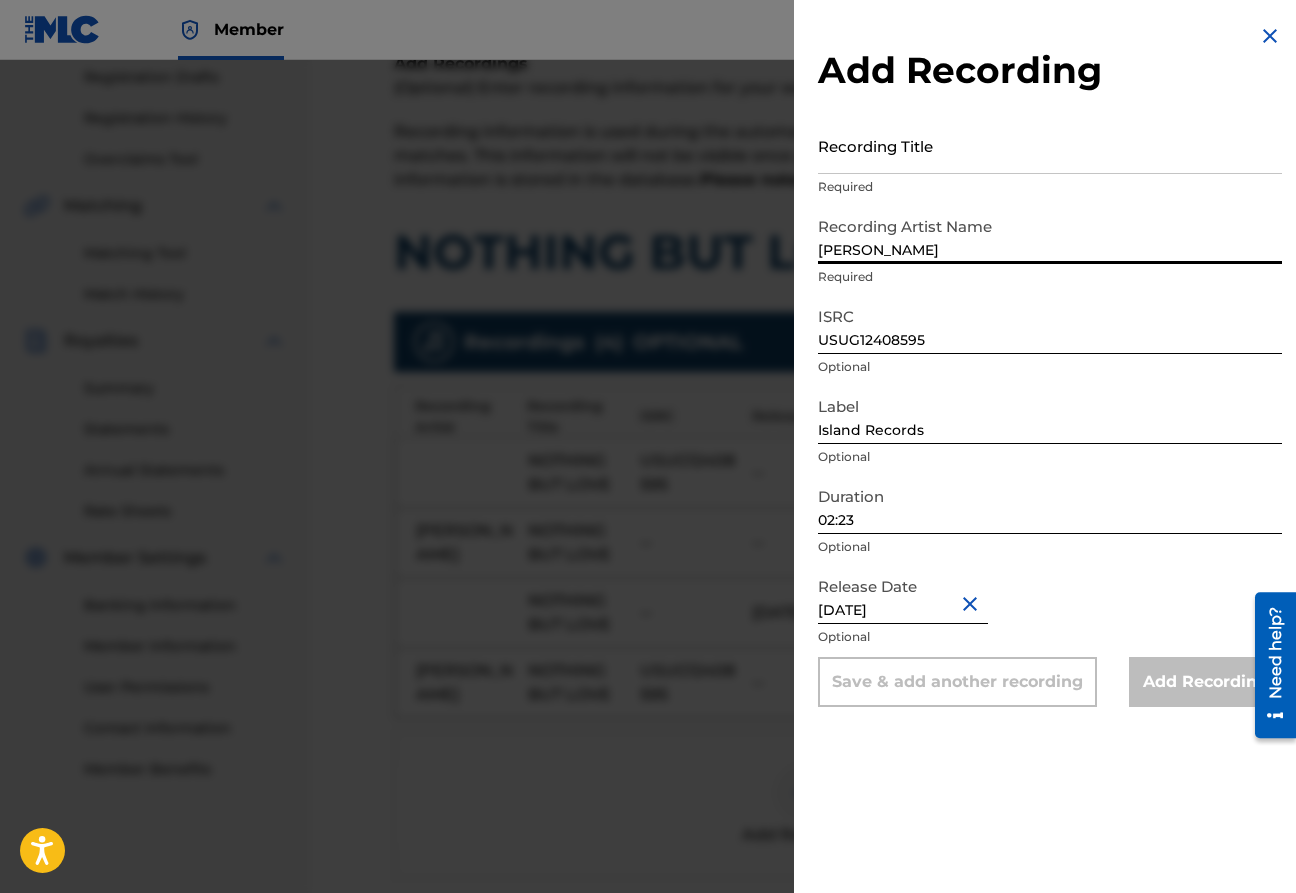 click on "Recording Title" at bounding box center (1050, 145) 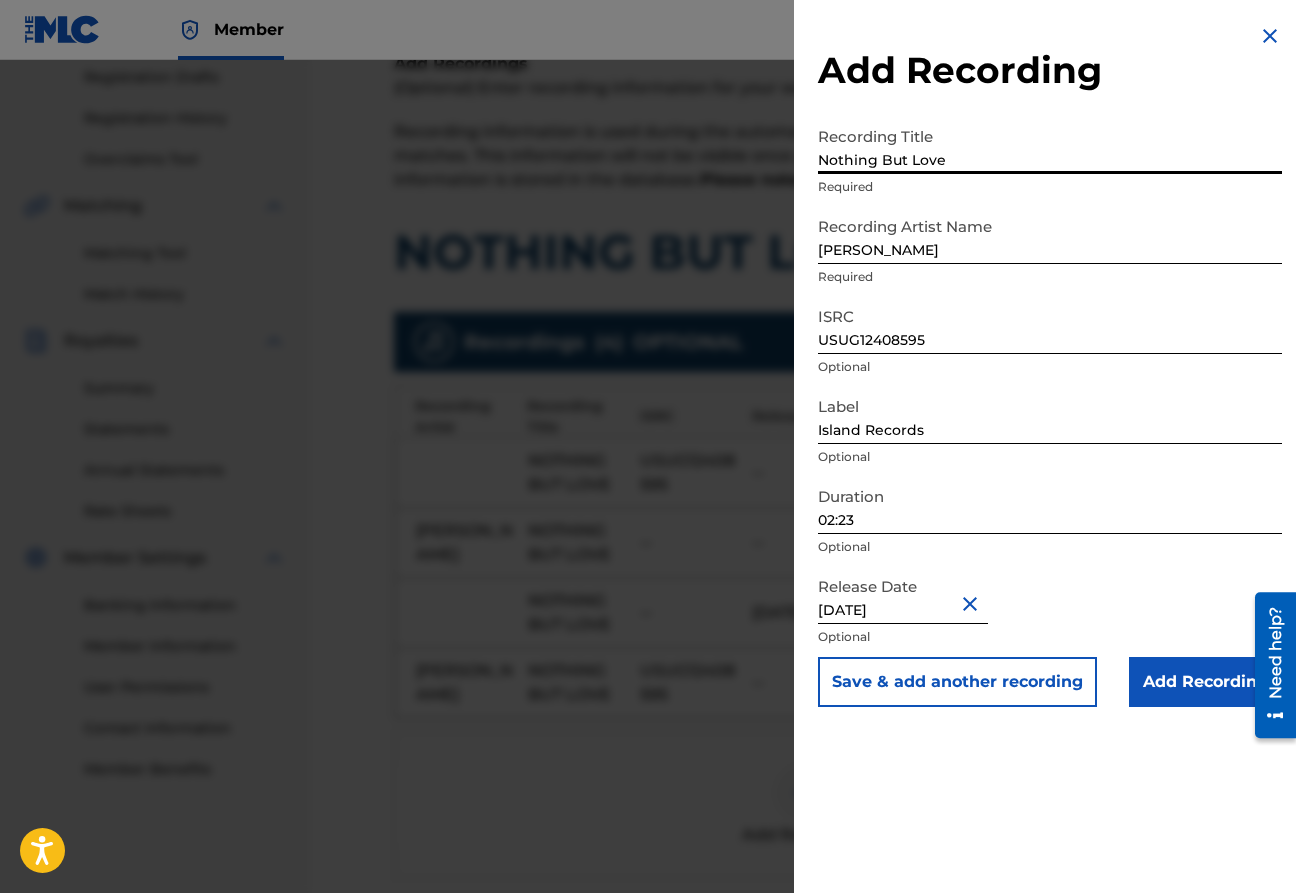 type on "Nothing But Love" 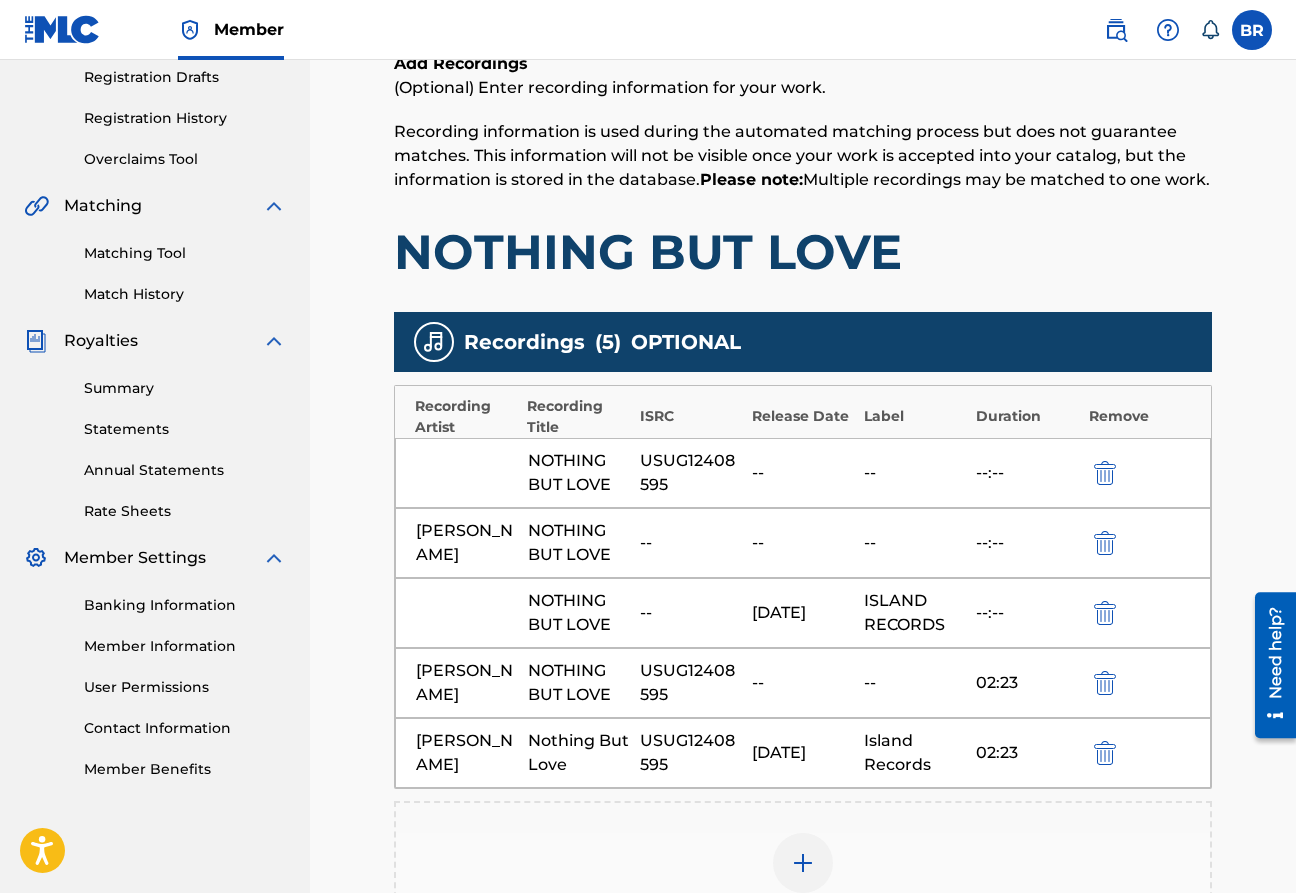 scroll, scrollTop: 656, scrollLeft: 0, axis: vertical 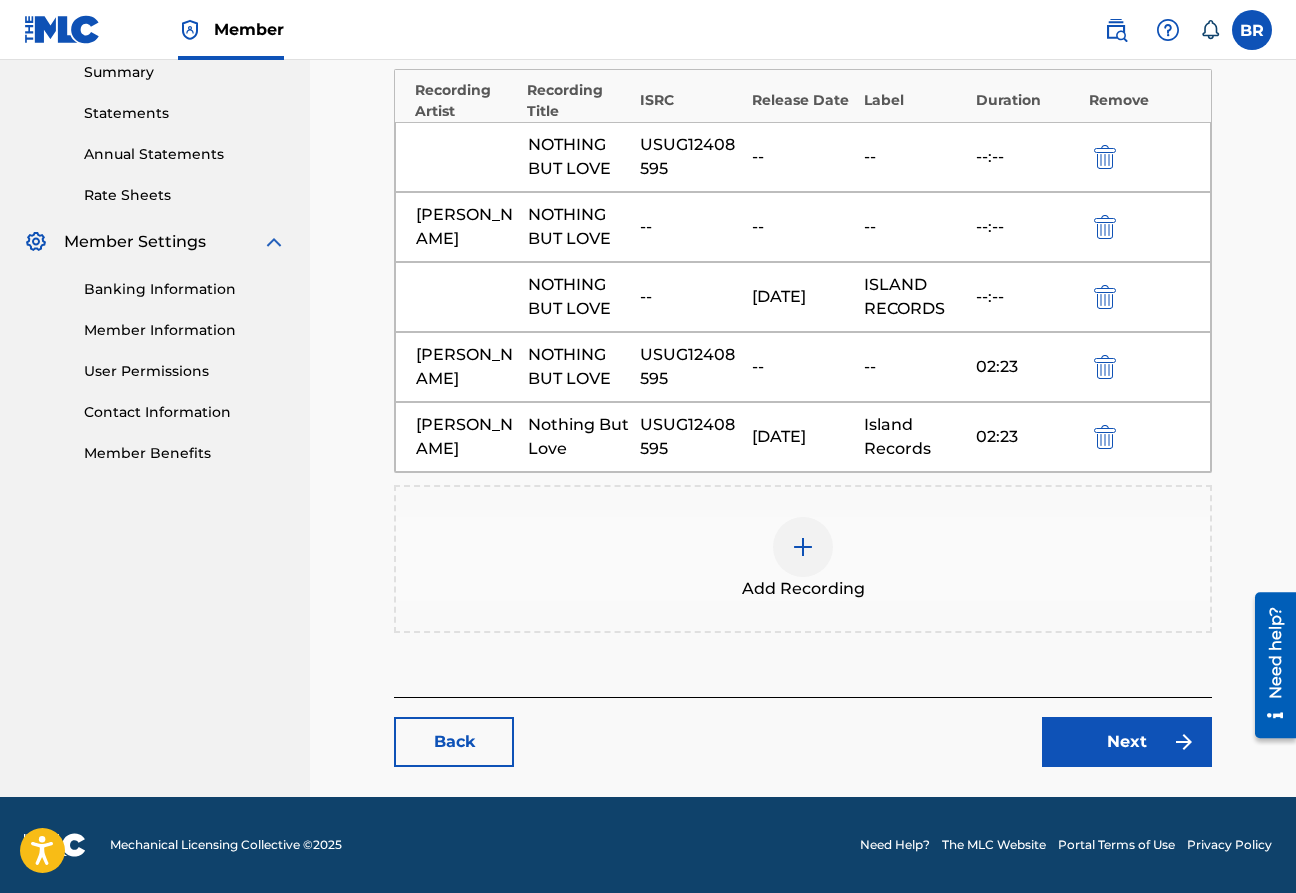 click at bounding box center [1105, 437] 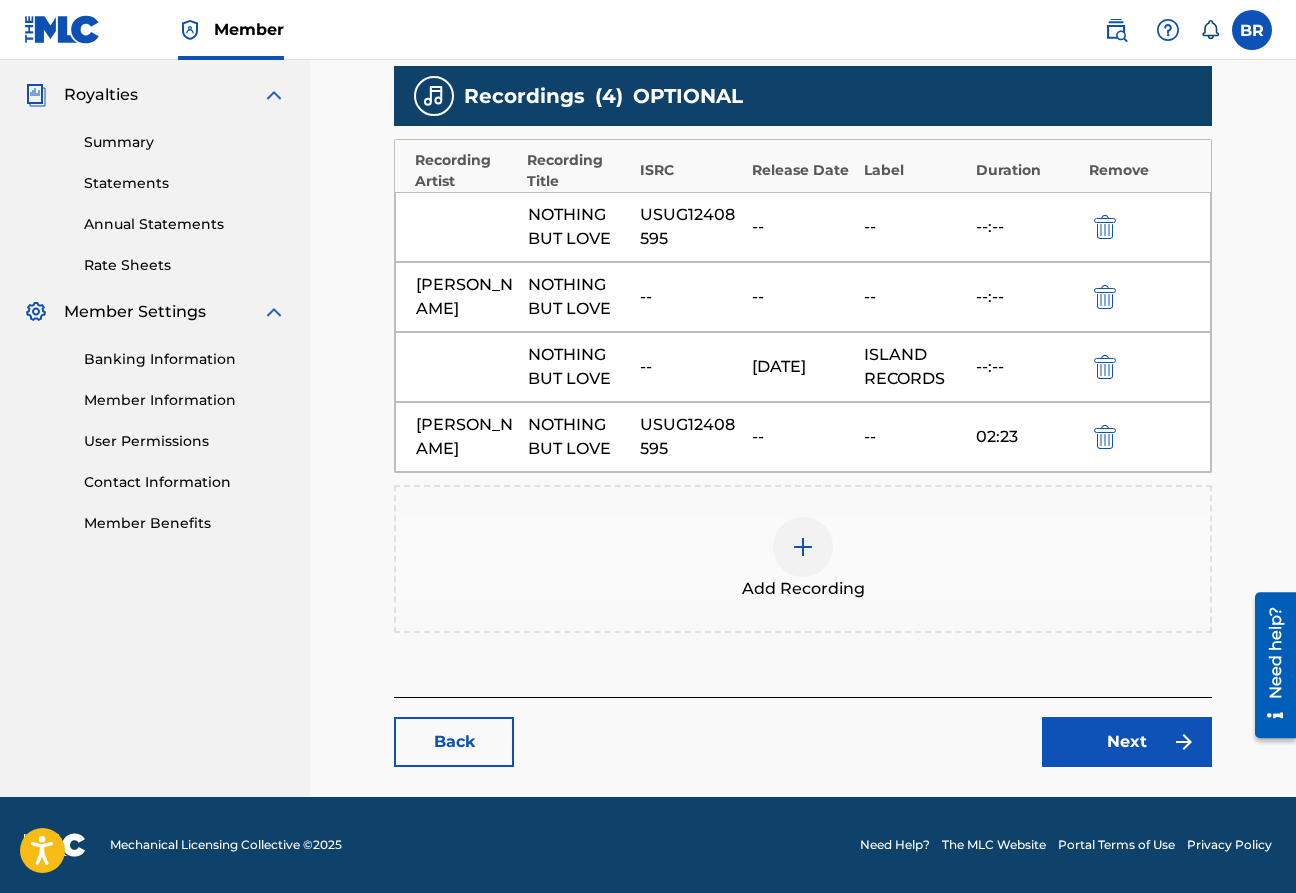 scroll, scrollTop: 586, scrollLeft: 0, axis: vertical 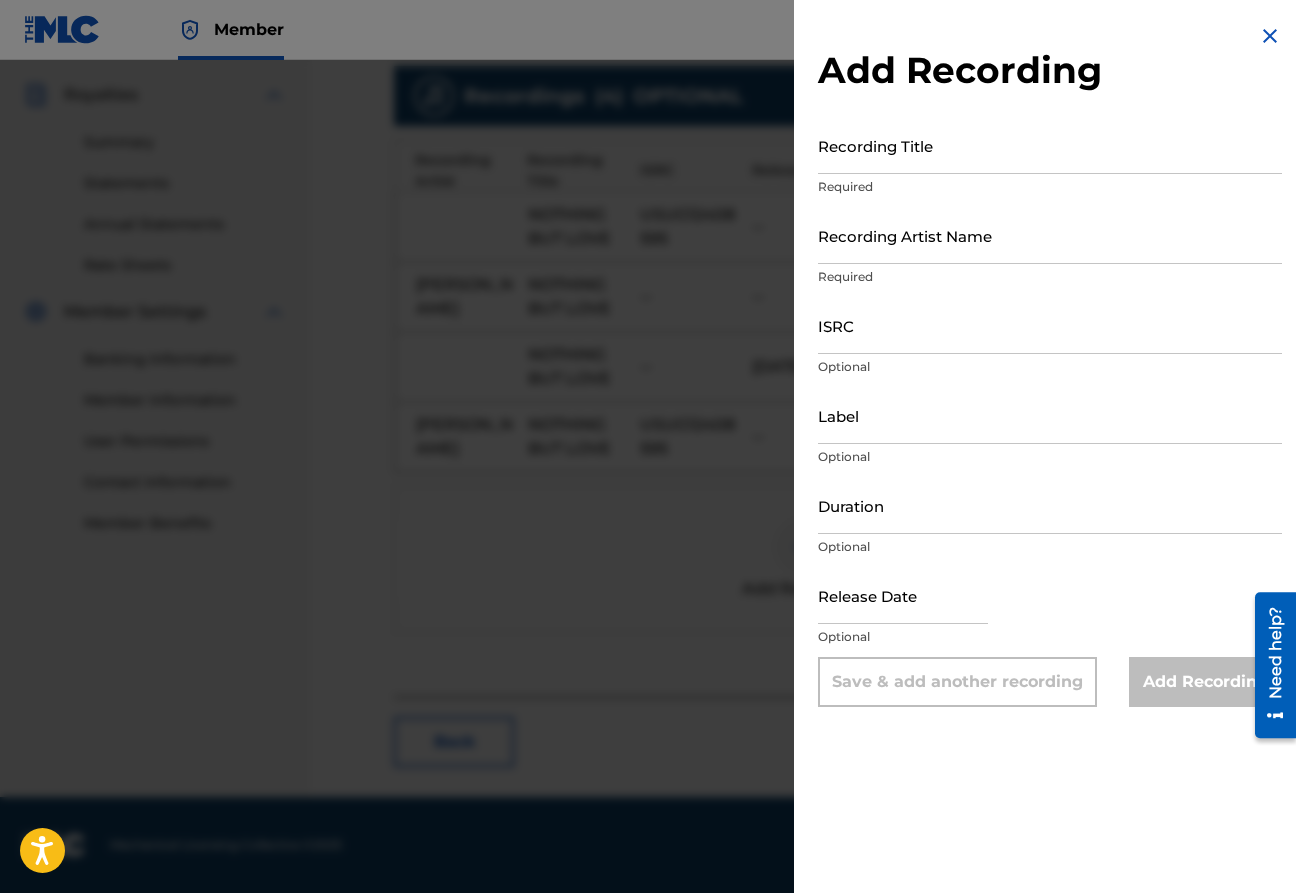 select on "6" 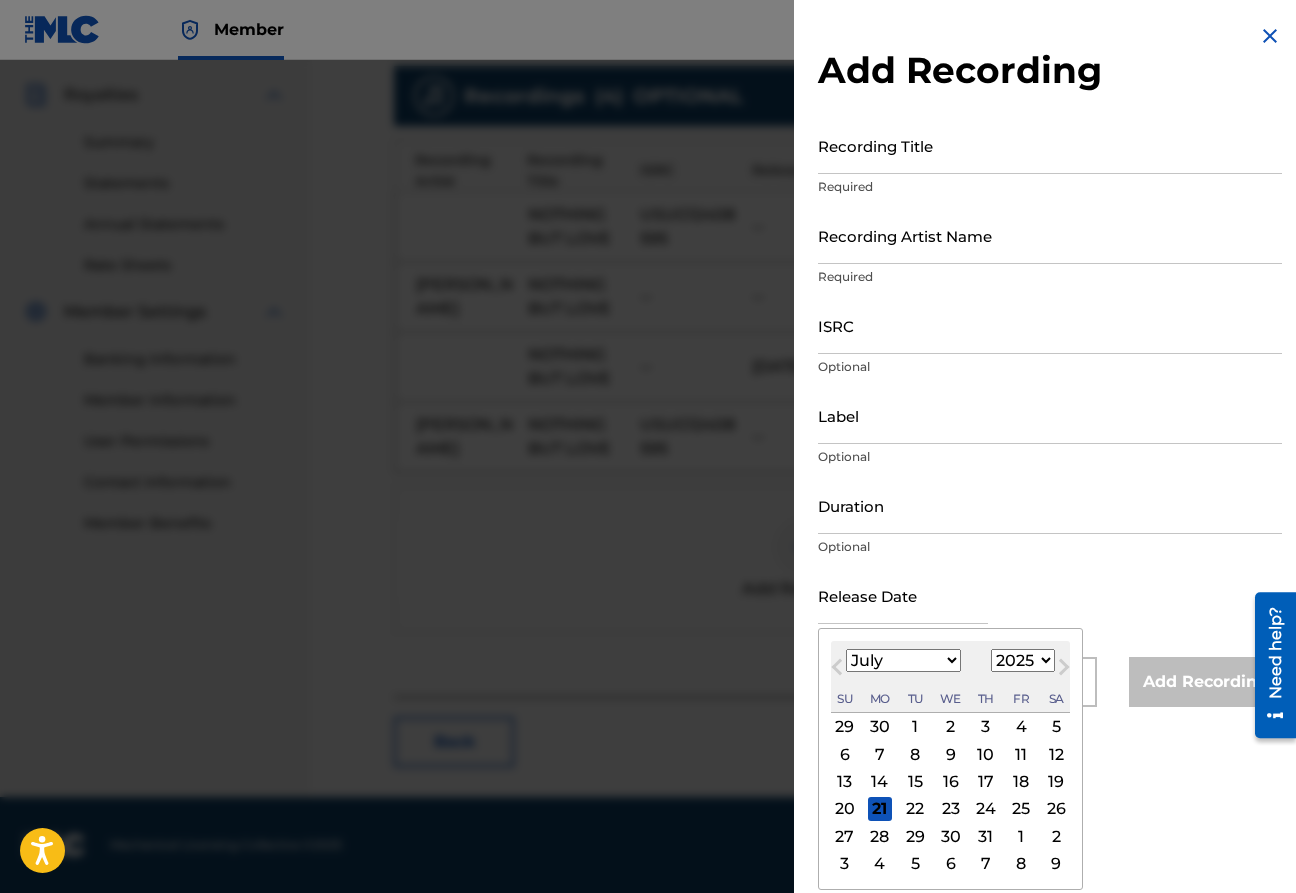 click at bounding box center (903, 595) 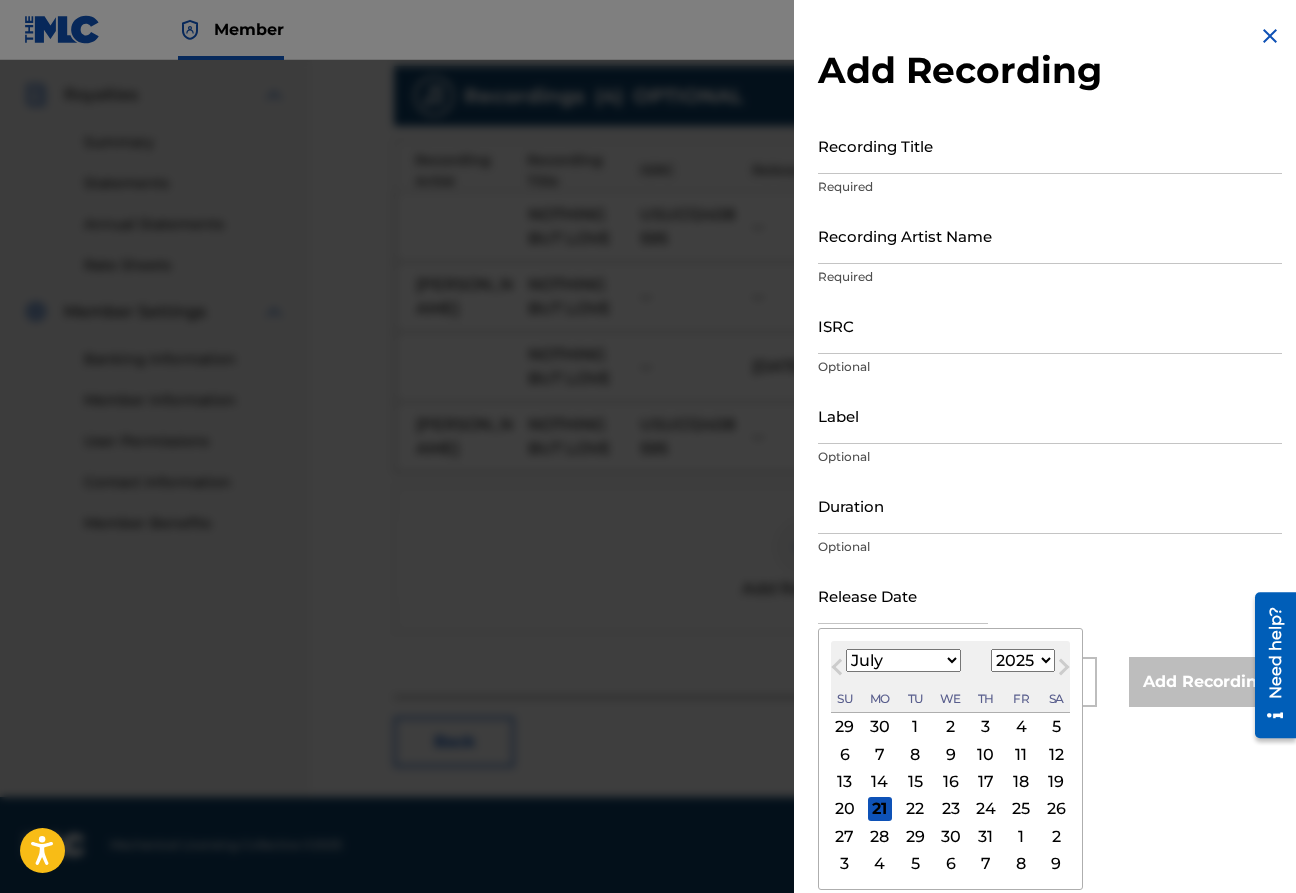 click on "January February March April May June July August September October November December" at bounding box center (903, 660) 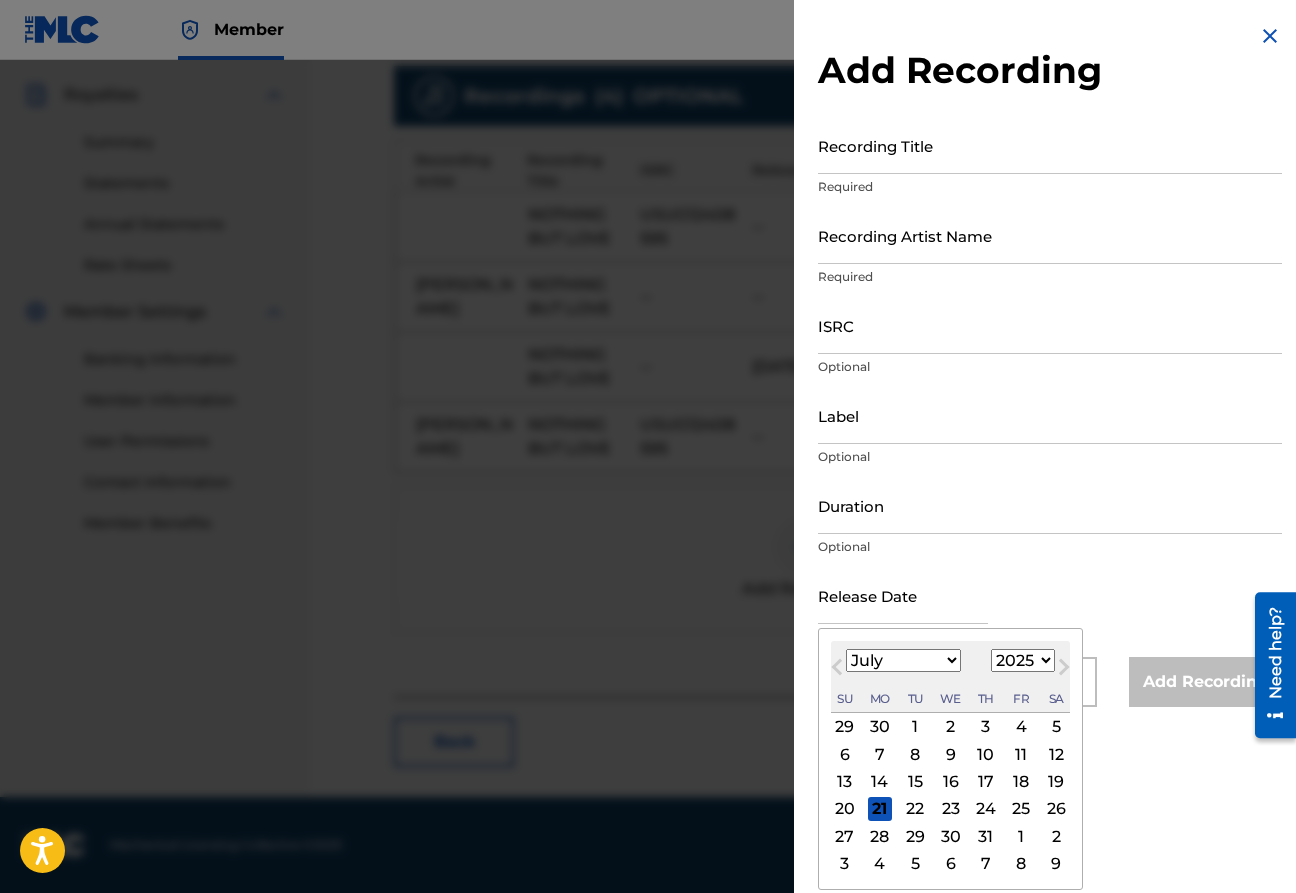 select on "11" 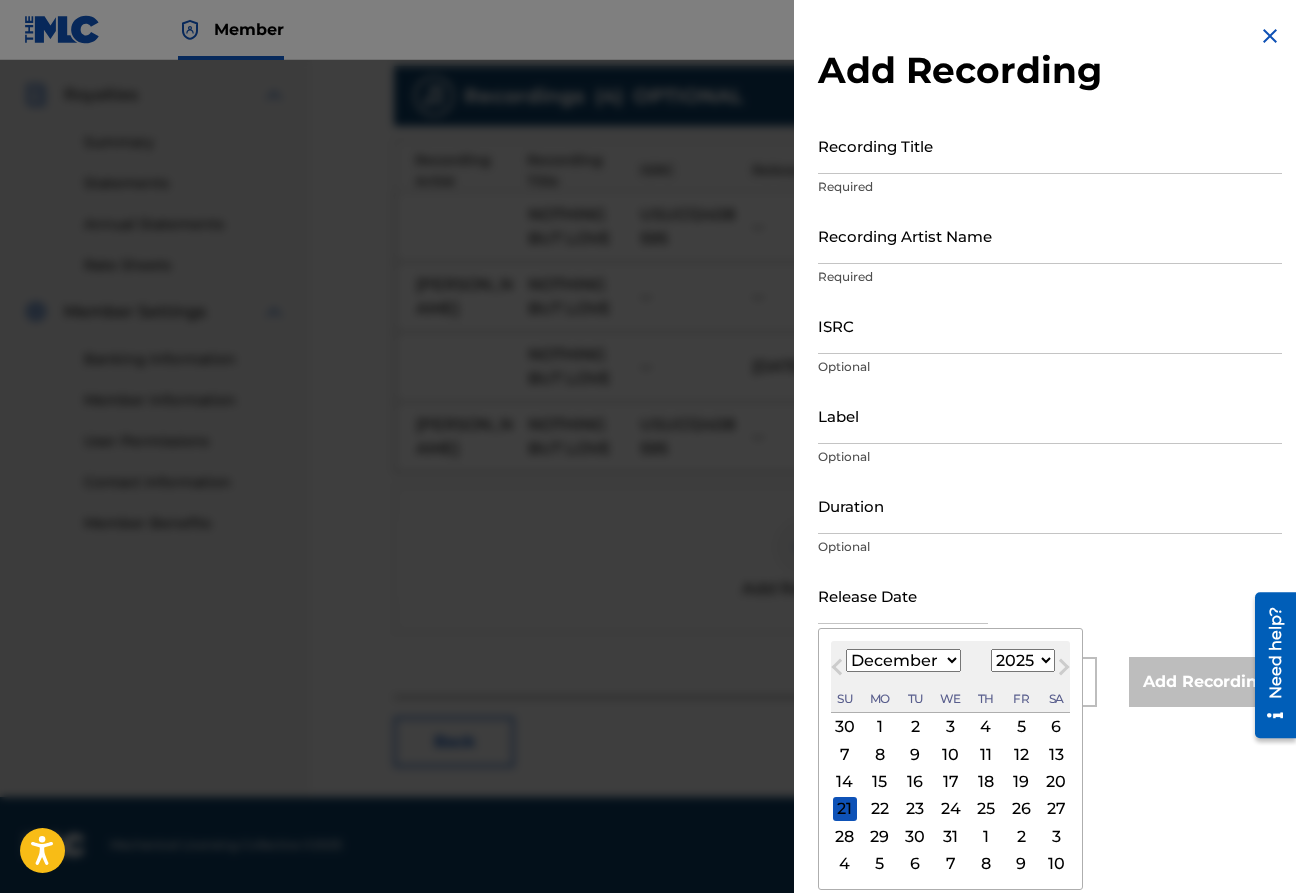 click on "1899 1900 1901 1902 1903 1904 1905 1906 1907 1908 1909 1910 1911 1912 1913 1914 1915 1916 1917 1918 1919 1920 1921 1922 1923 1924 1925 1926 1927 1928 1929 1930 1931 1932 1933 1934 1935 1936 1937 1938 1939 1940 1941 1942 1943 1944 1945 1946 1947 1948 1949 1950 1951 1952 1953 1954 1955 1956 1957 1958 1959 1960 1961 1962 1963 1964 1965 1966 1967 1968 1969 1970 1971 1972 1973 1974 1975 1976 1977 1978 1979 1980 1981 1982 1983 1984 1985 1986 1987 1988 1989 1990 1991 1992 1993 1994 1995 1996 1997 1998 1999 2000 2001 2002 2003 2004 2005 2006 2007 2008 2009 2010 2011 2012 2013 2014 2015 2016 2017 2018 2019 2020 2021 2022 2023 2024 2025 2026 2027 2028 2029 2030 2031 2032 2033 2034 2035 2036 2037 2038 2039 2040 2041 2042 2043 2044 2045 2046 2047 2048 2049 2050 2051 2052 2053 2054 2055 2056 2057 2058 2059 2060 2061 2062 2063 2064 2065 2066 2067 2068 2069 2070 2071 2072 2073 2074 2075 2076 2077 2078 2079 2080 2081 2082 2083 2084 2085 2086 2087 2088 2089 2090 2091 2092 2093 2094 2095 2096 2097 2098 2099 2100" at bounding box center [1023, 660] 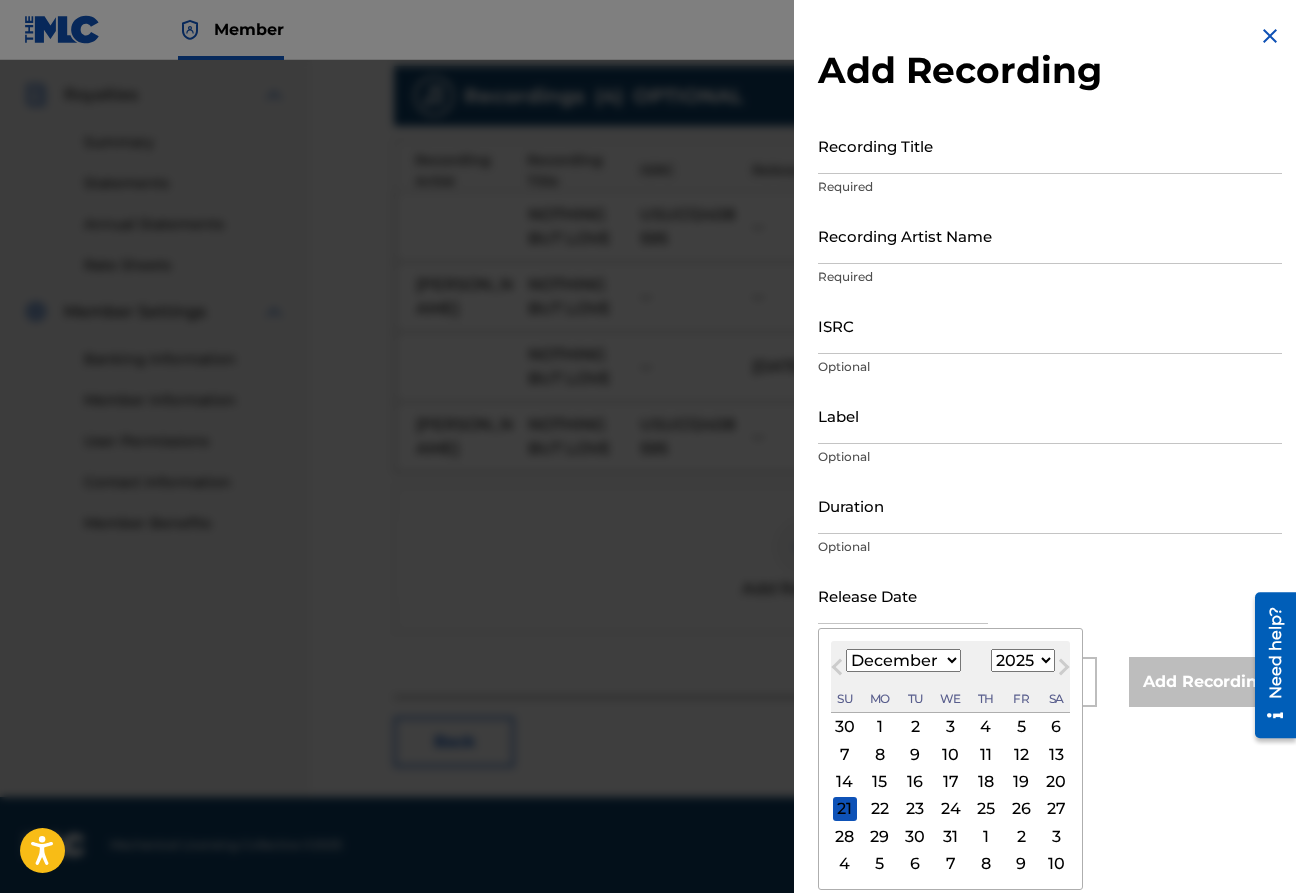 select on "2024" 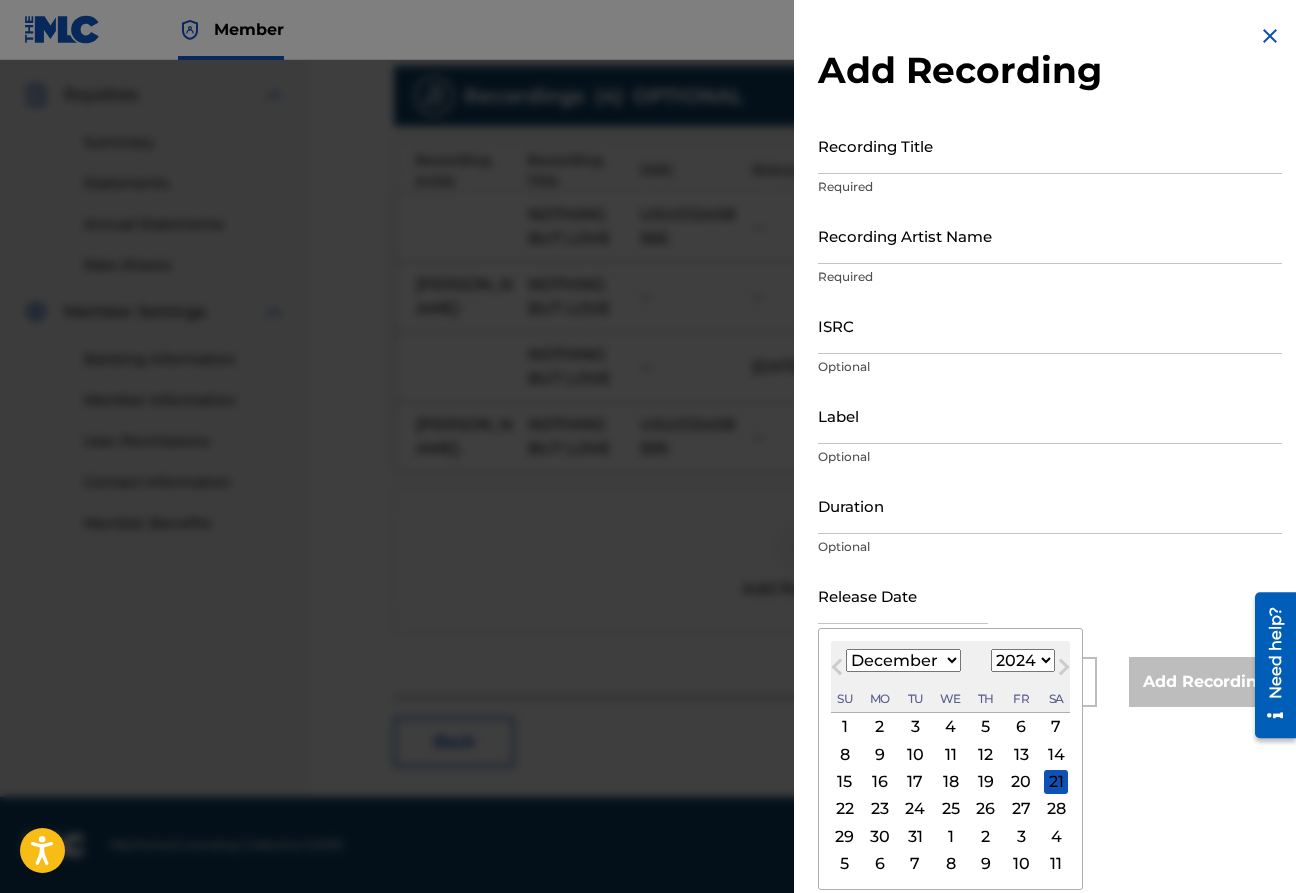 click on "6" at bounding box center [1021, 727] 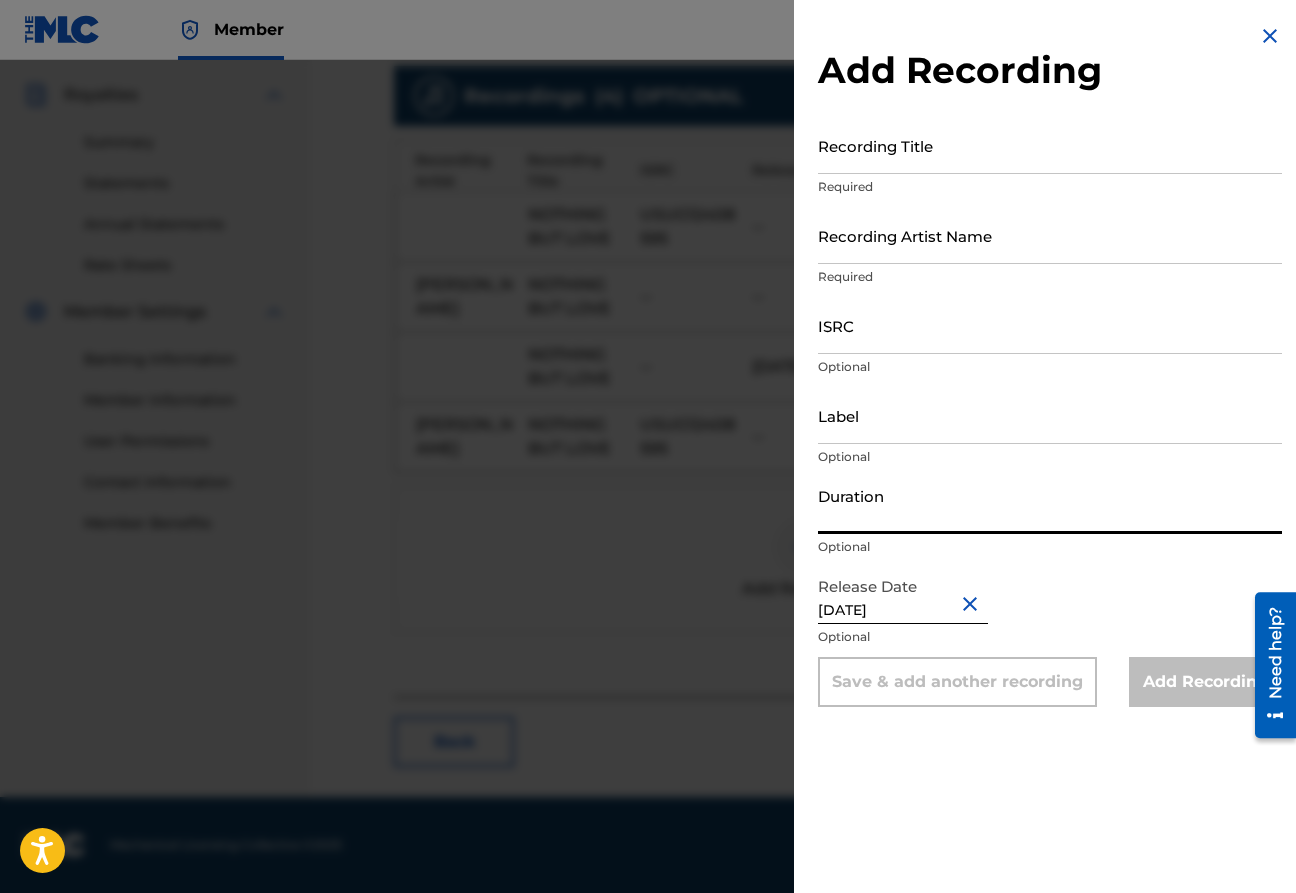 click on "Duration" at bounding box center [1050, 505] 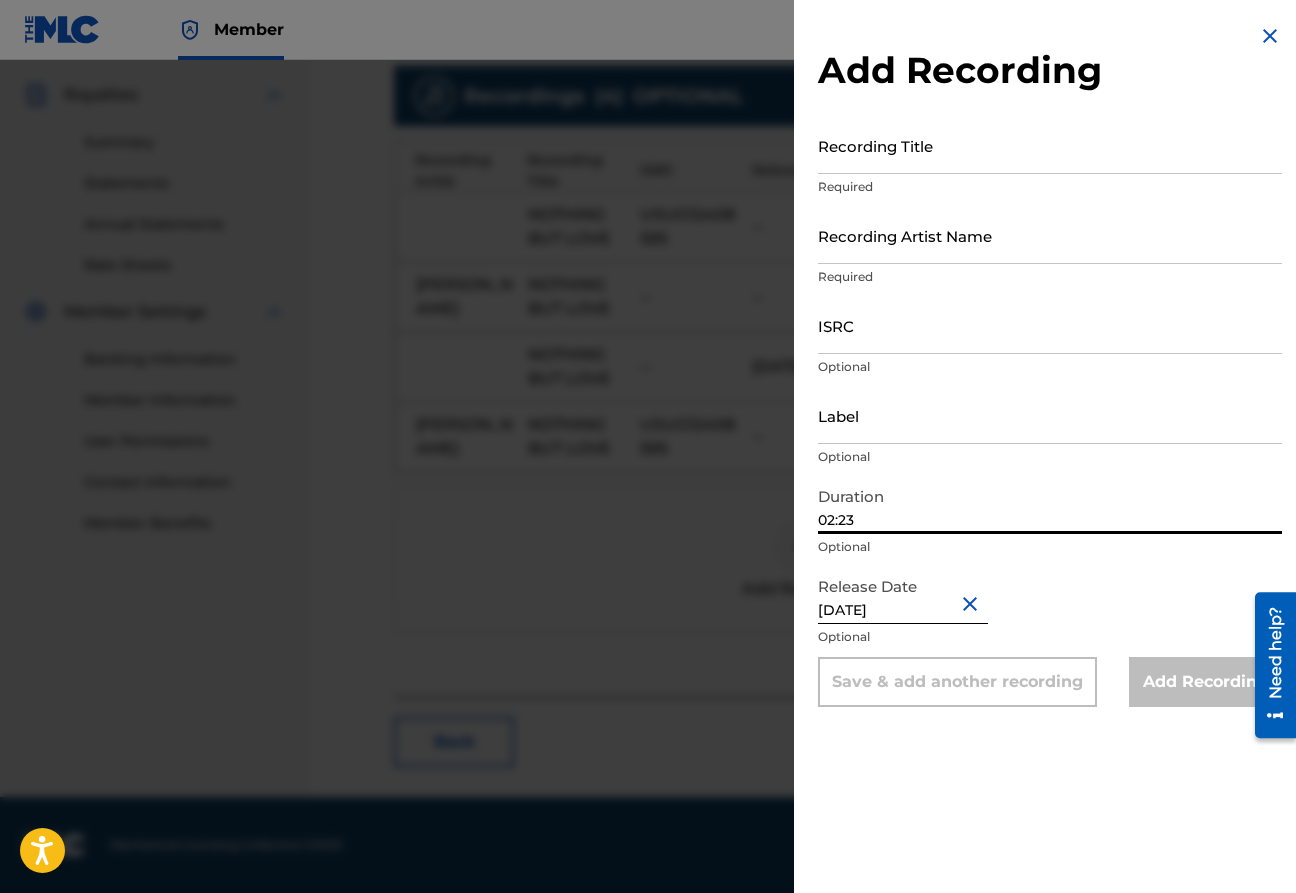type on "02:23" 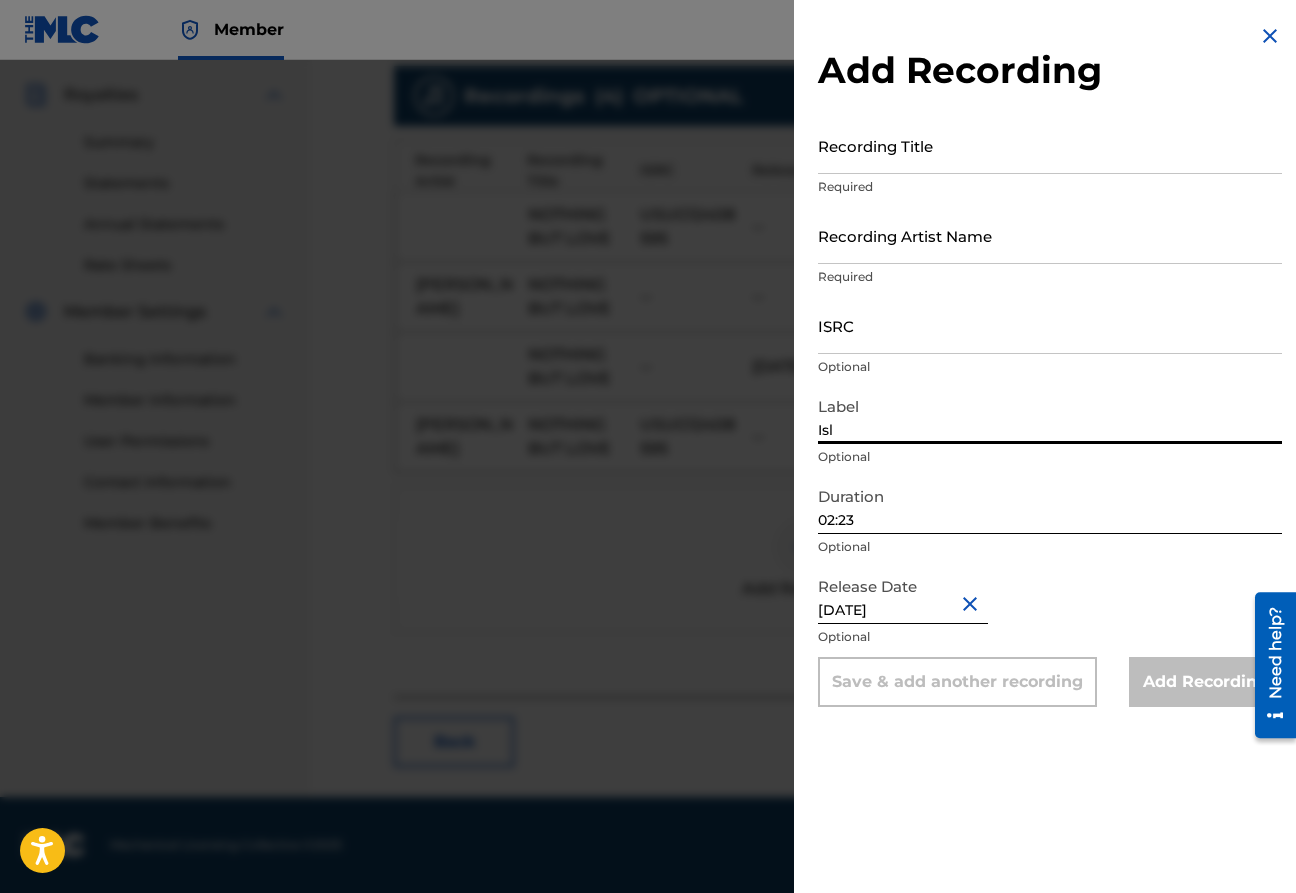 type on "Island Records" 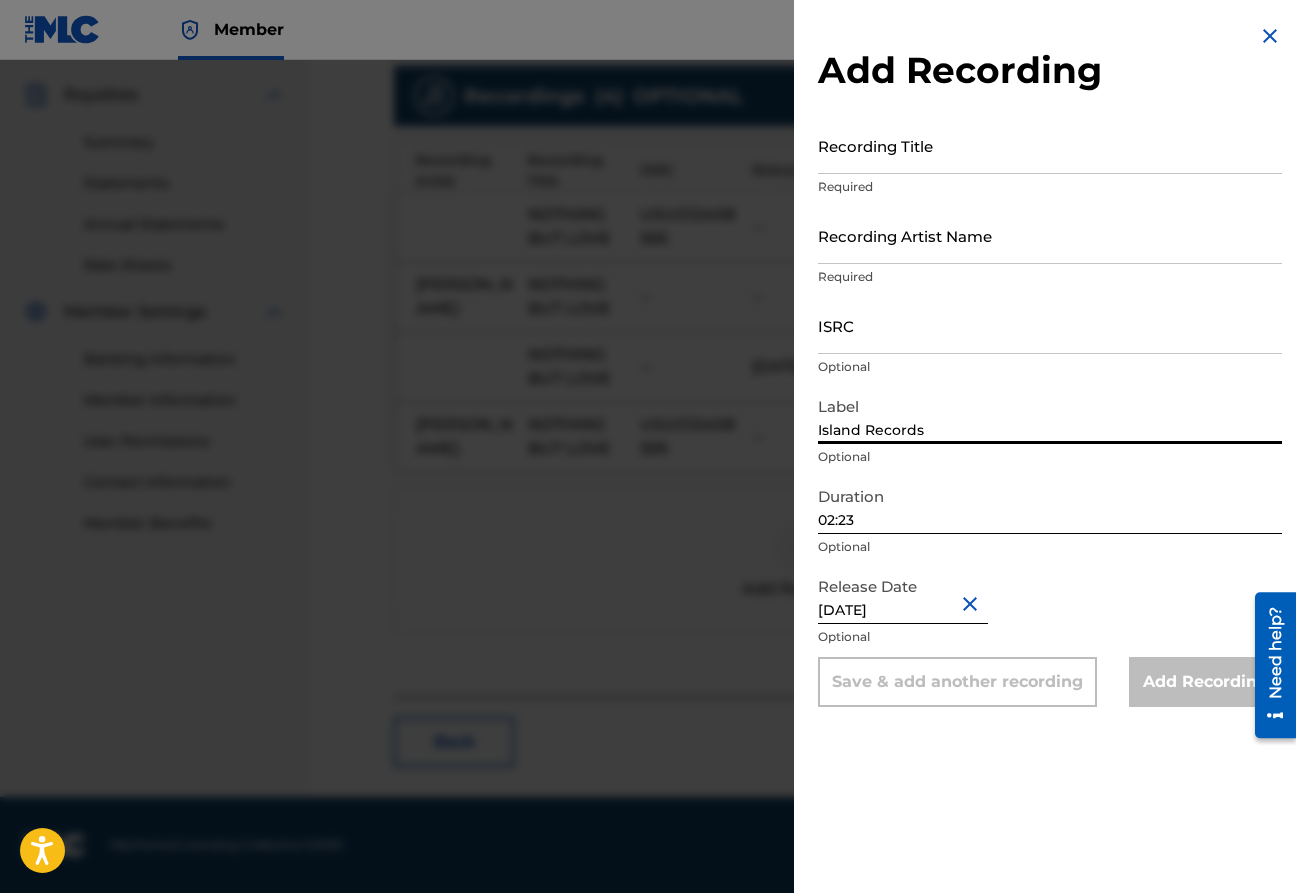 click on "ISRC" at bounding box center (1050, 325) 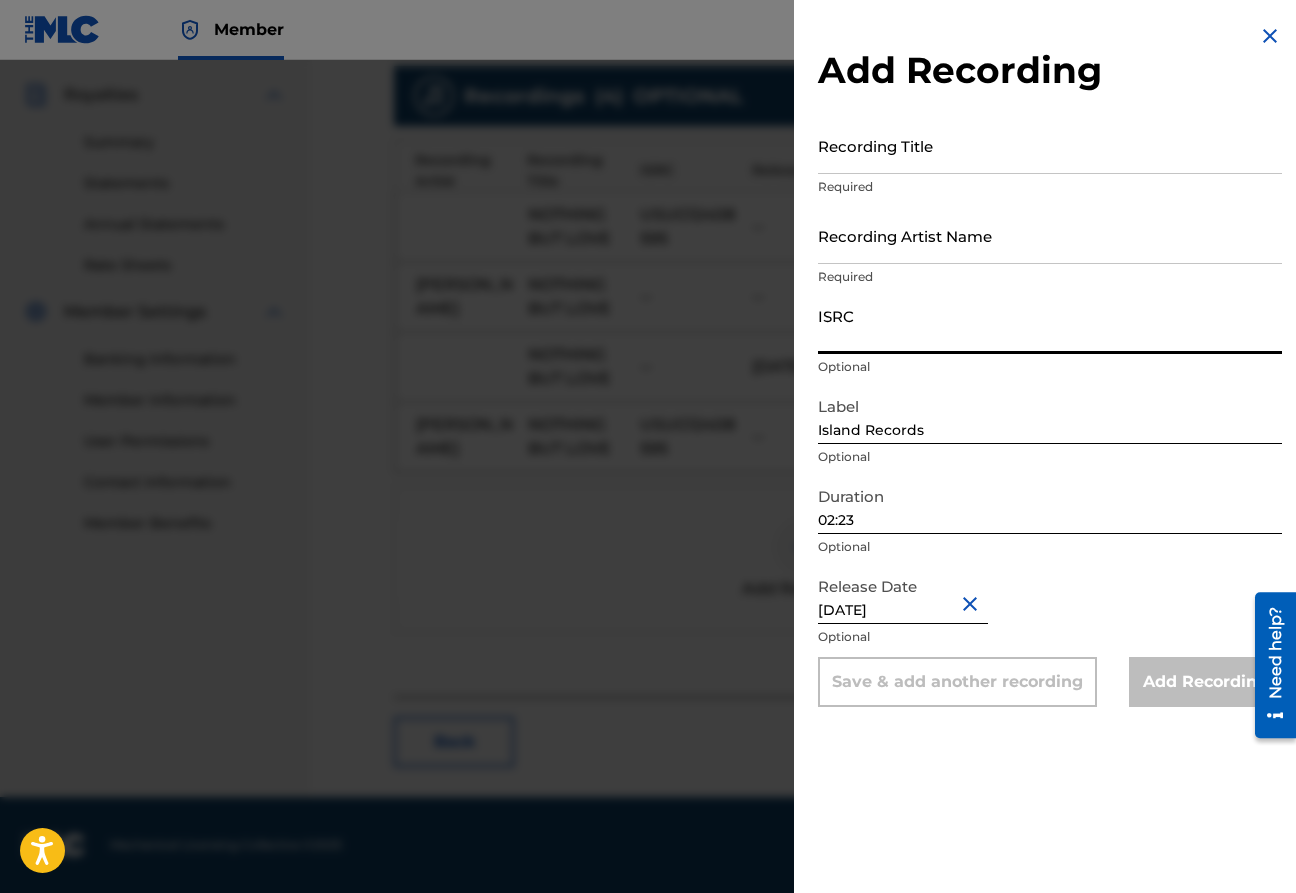 paste on "USUG12408595" 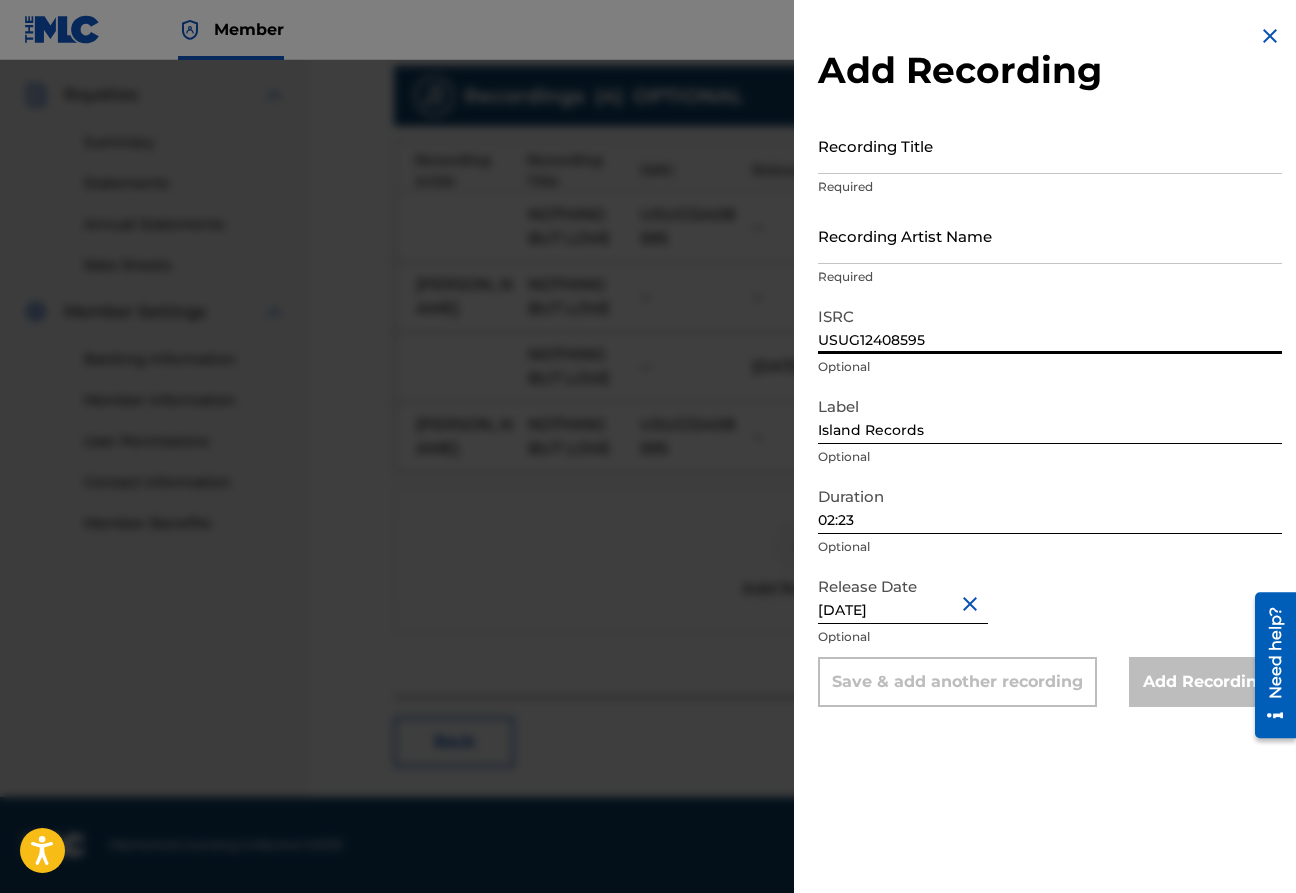 type on "USUG12408595" 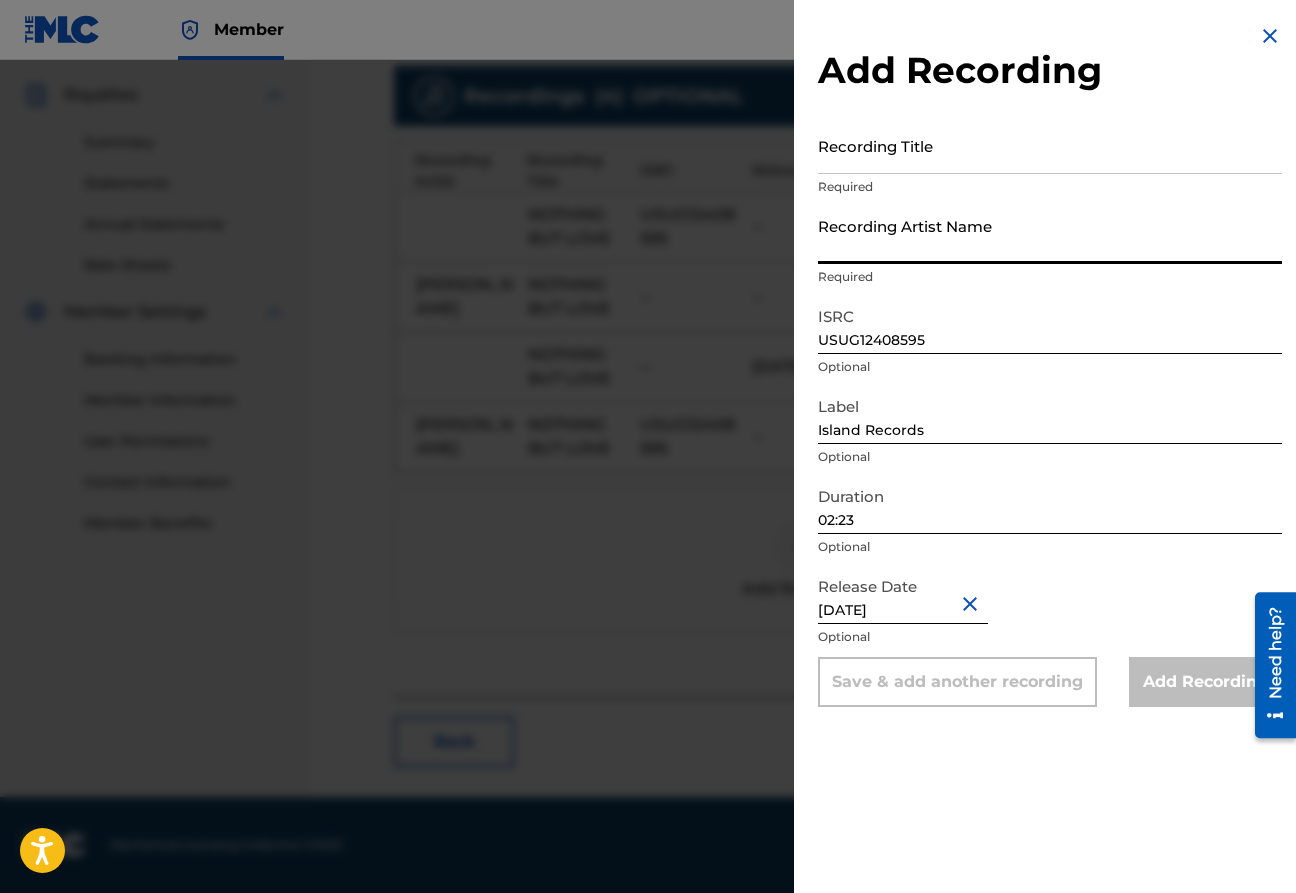 click on "Recording Artist Name" at bounding box center [1050, 235] 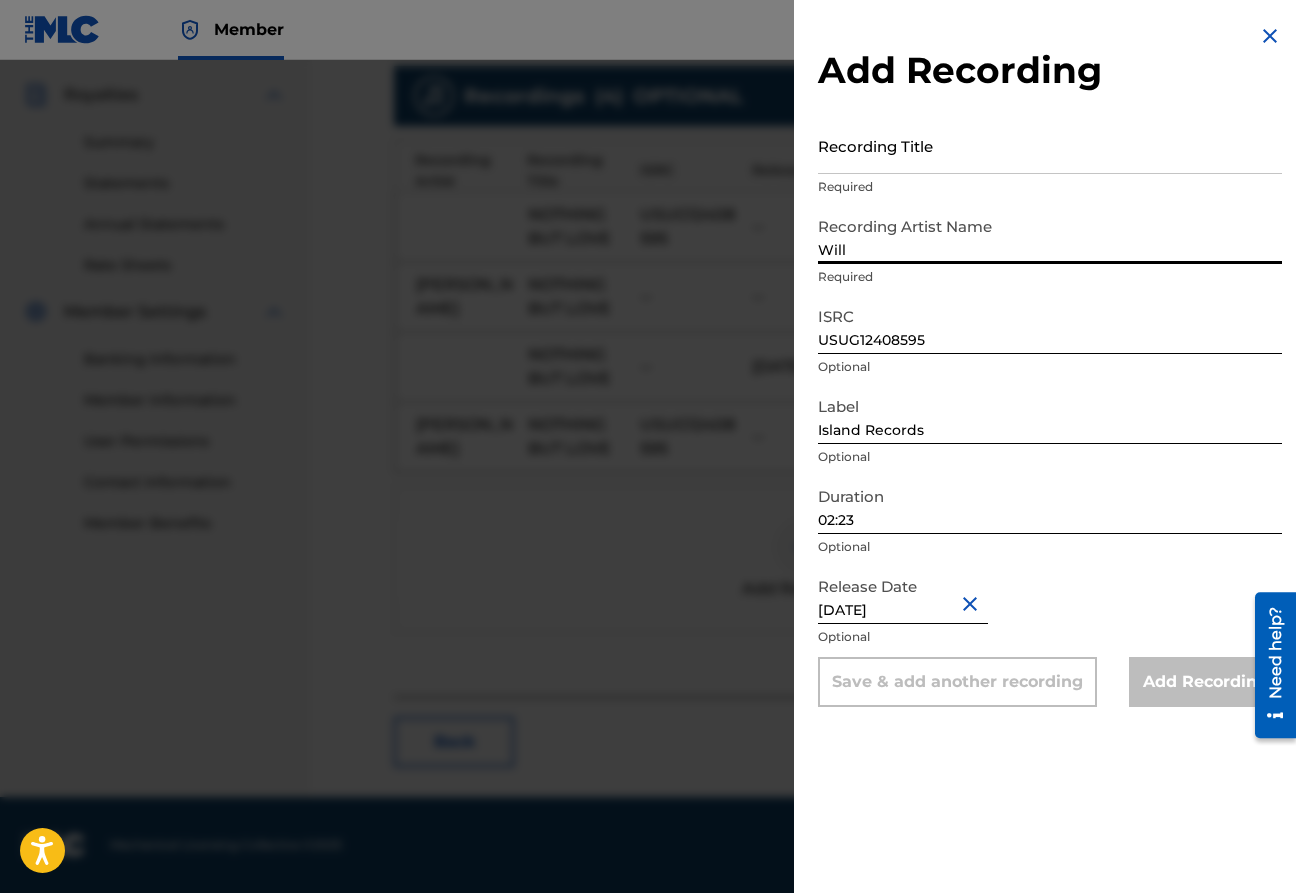 type on "[PERSON_NAME]" 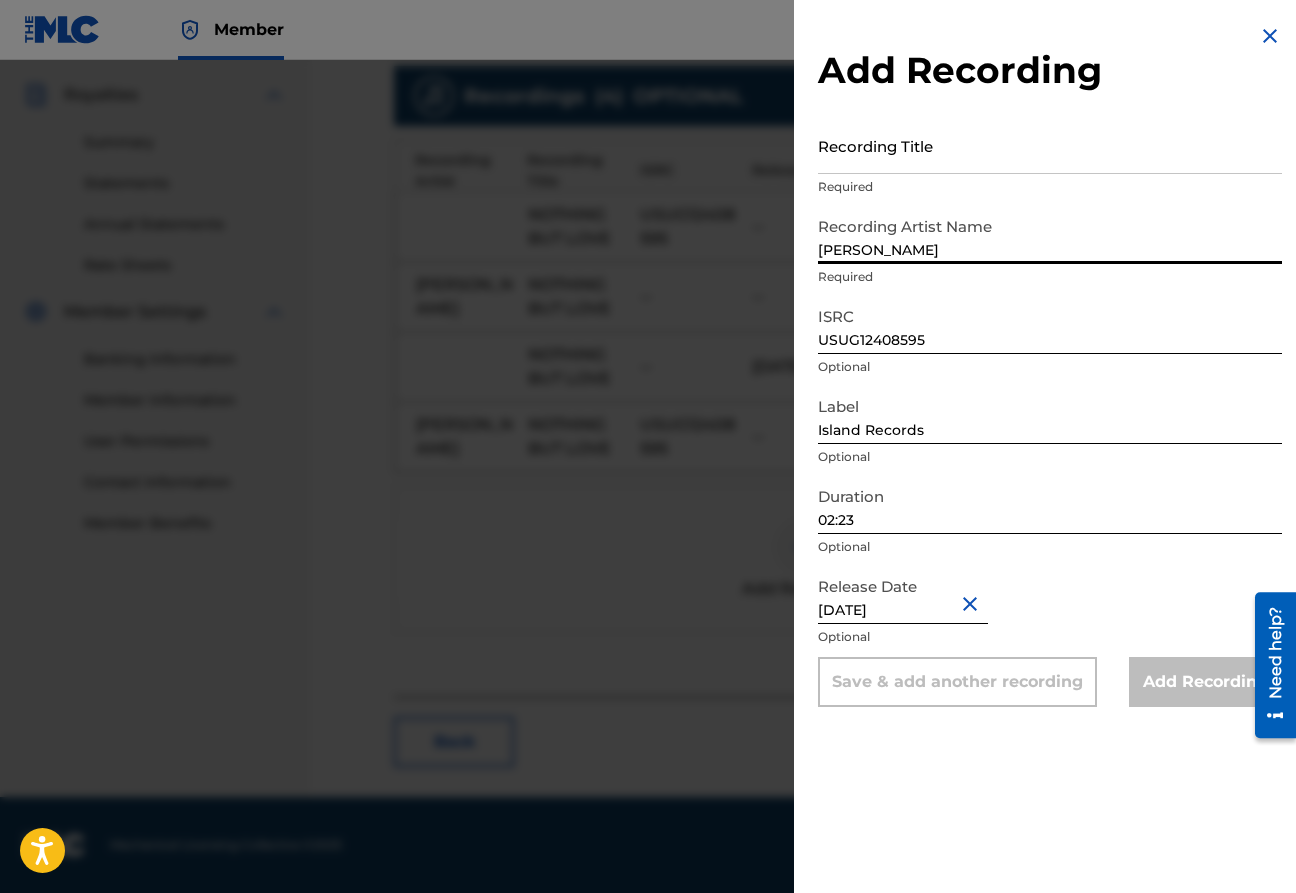 click on "Recording Title" at bounding box center (1050, 145) 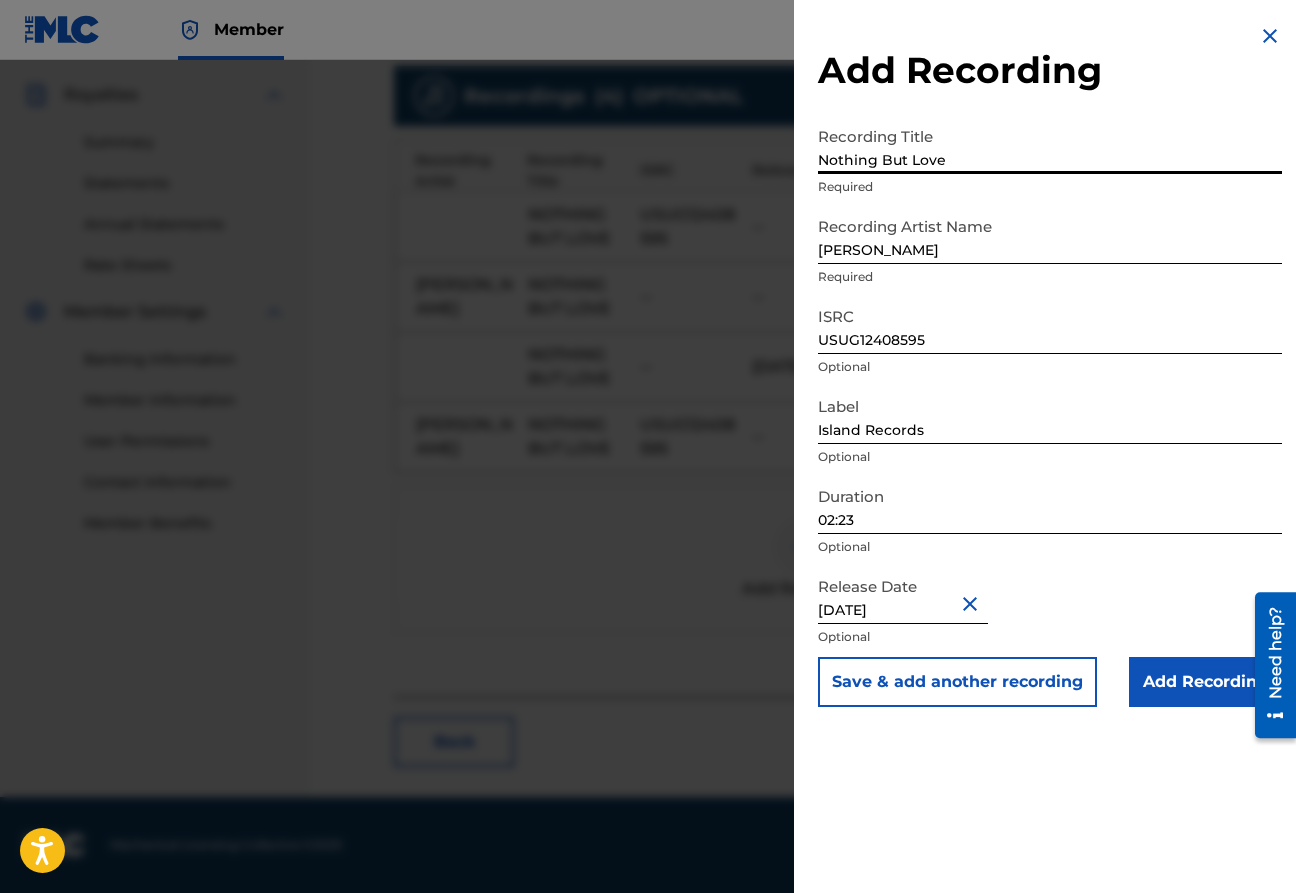 type on "Nothing But Love" 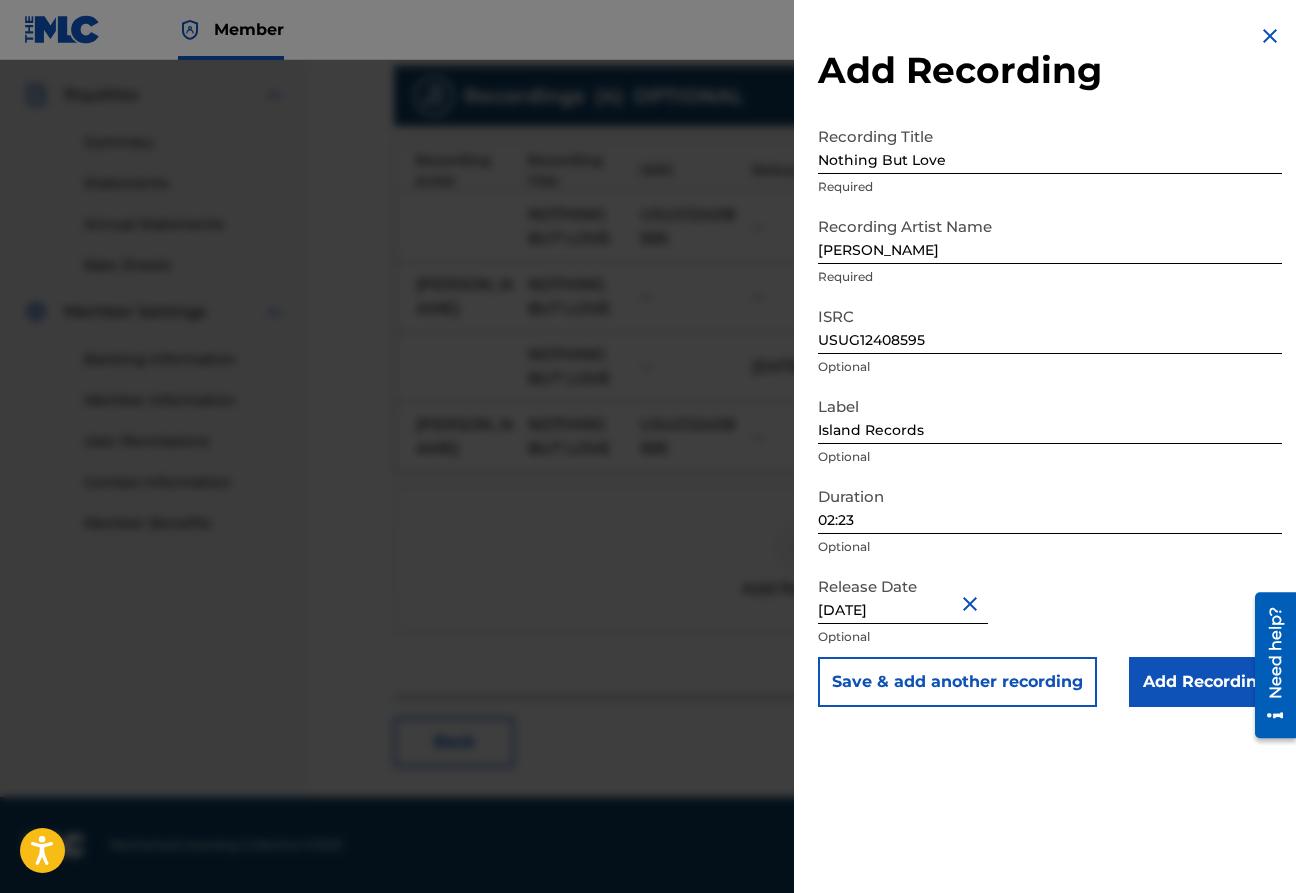 click on "Add Recording" at bounding box center (1205, 682) 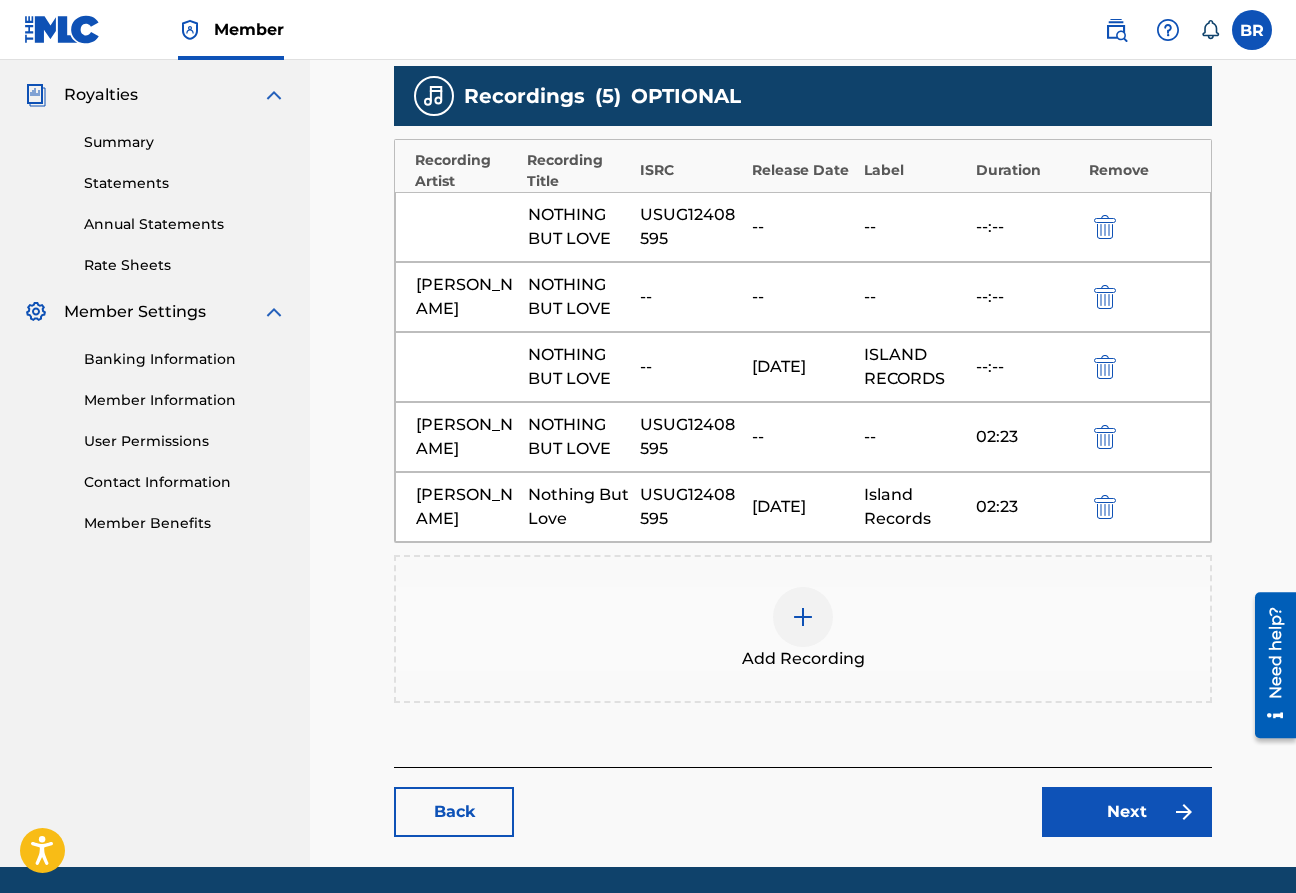 click on "Next" at bounding box center [1127, 812] 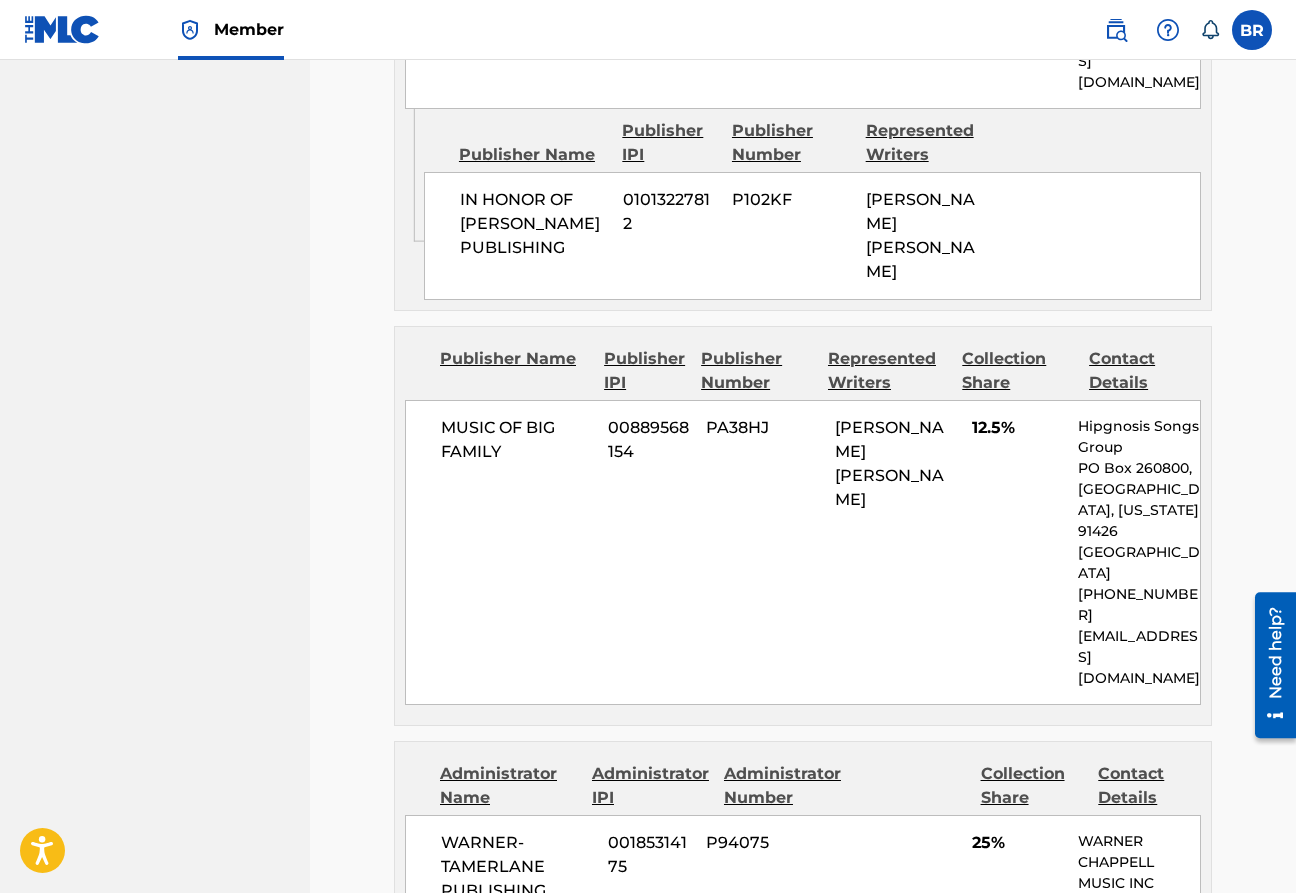 scroll, scrollTop: 3525, scrollLeft: 0, axis: vertical 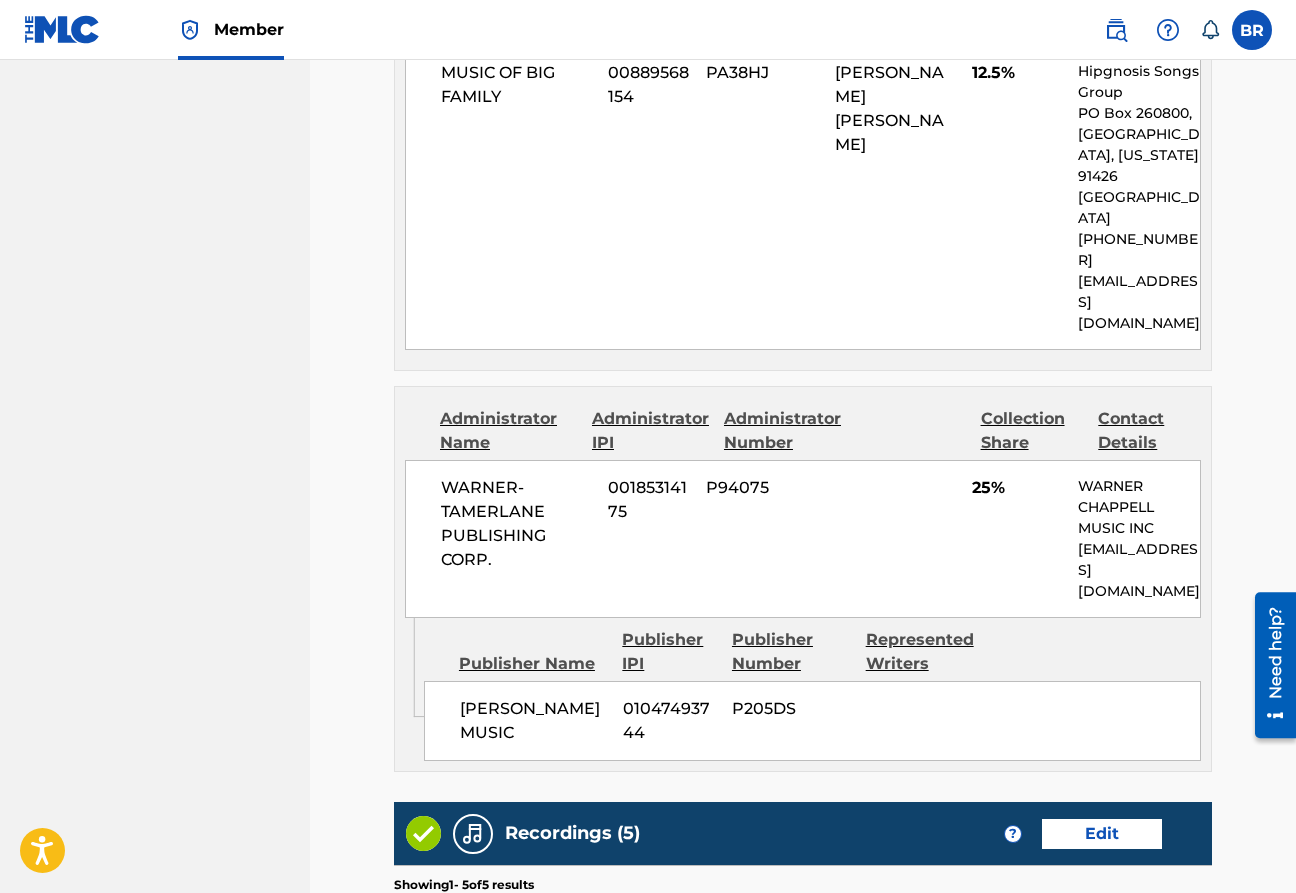 click on "Submit" at bounding box center (1127, 1270) 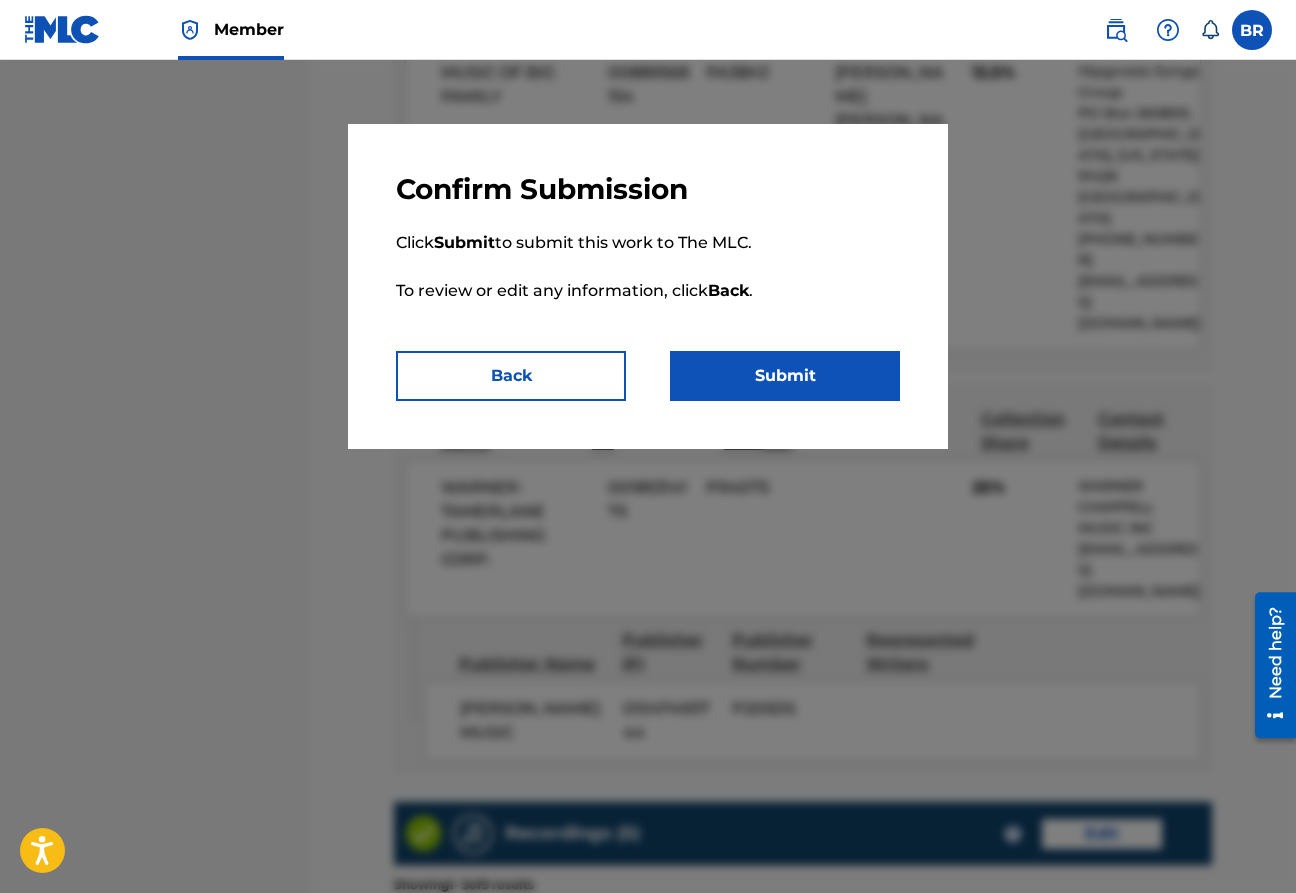 click on "Submit" at bounding box center [785, 376] 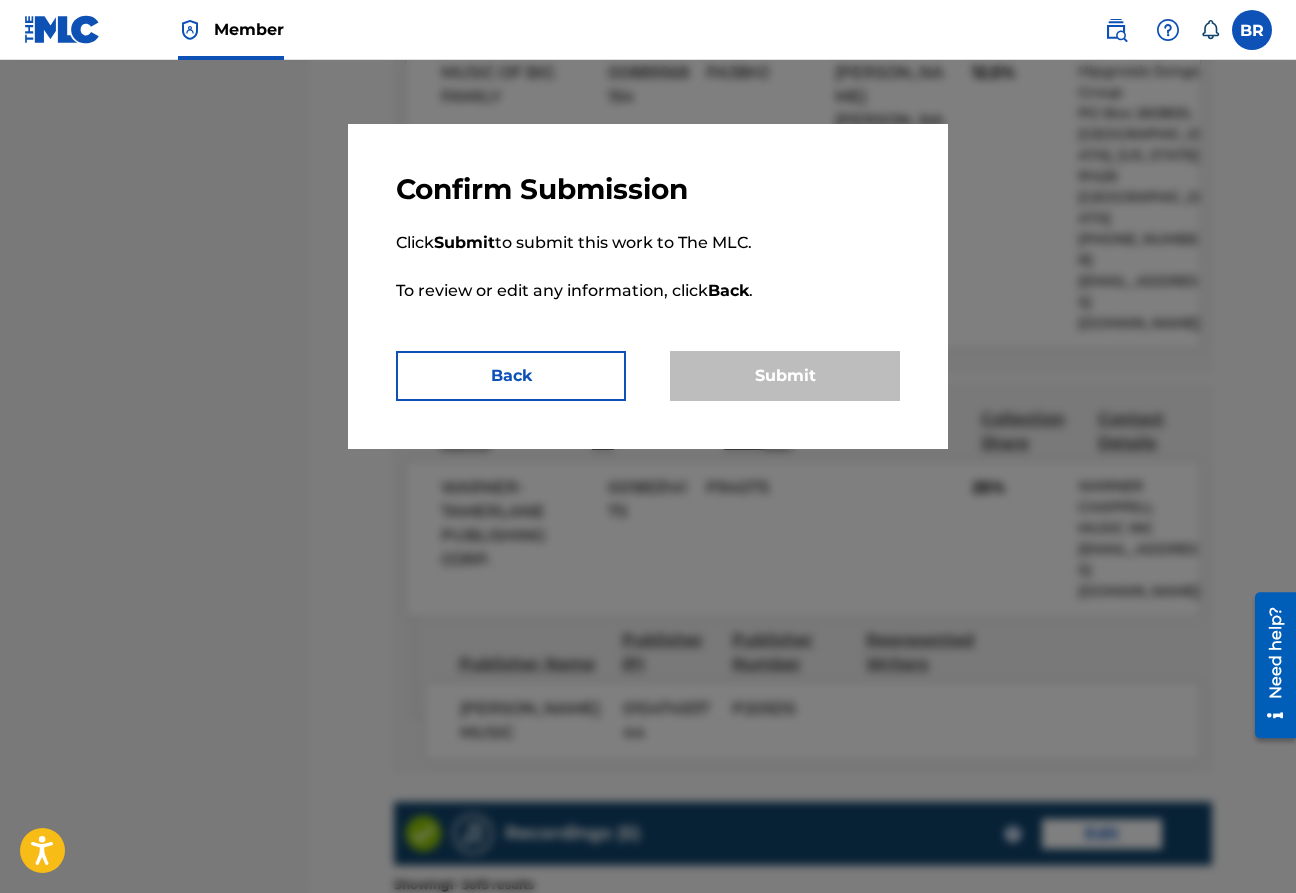 scroll, scrollTop: 0, scrollLeft: 0, axis: both 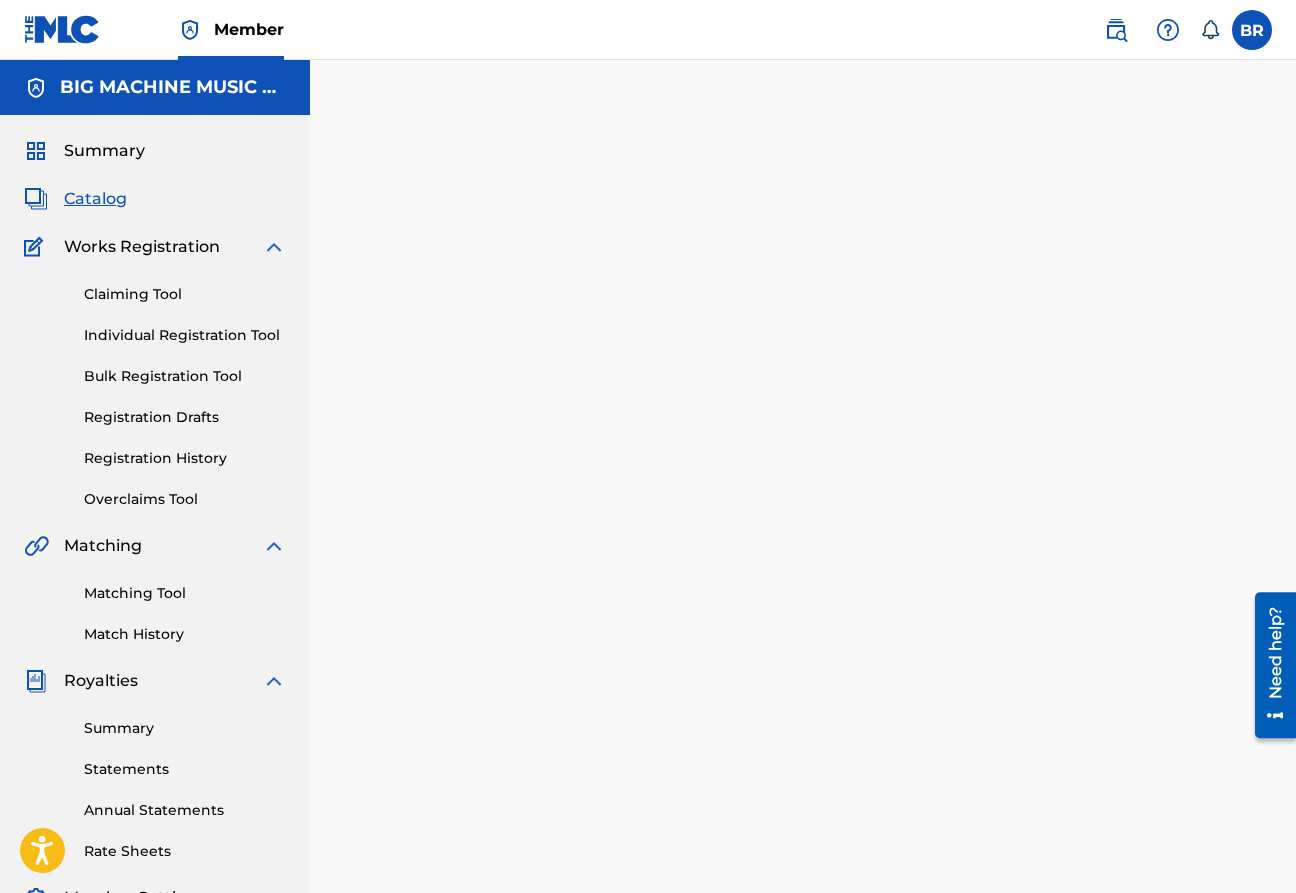 click on "Catalog" at bounding box center (95, 199) 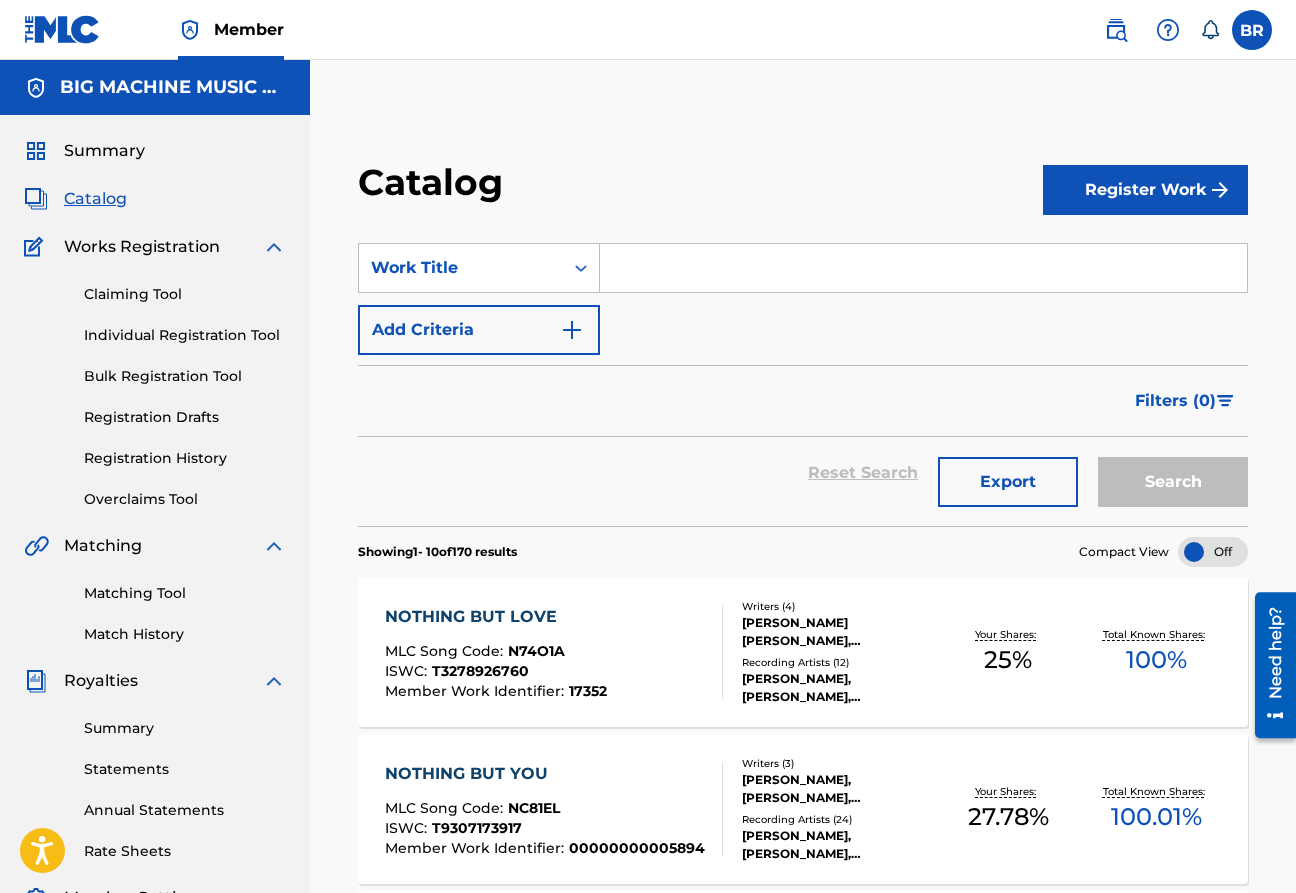 click at bounding box center [923, 268] 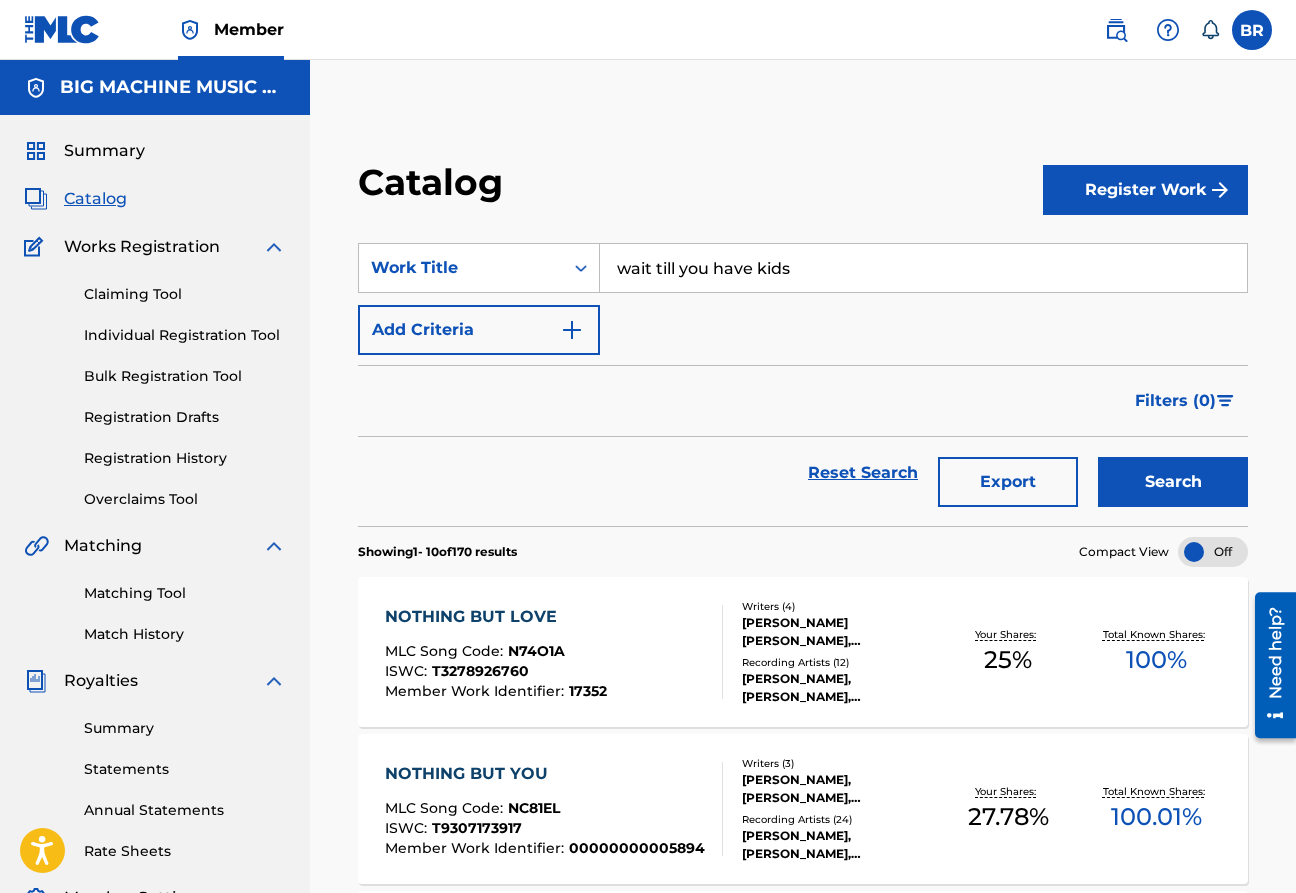 type on "wait till you have kids" 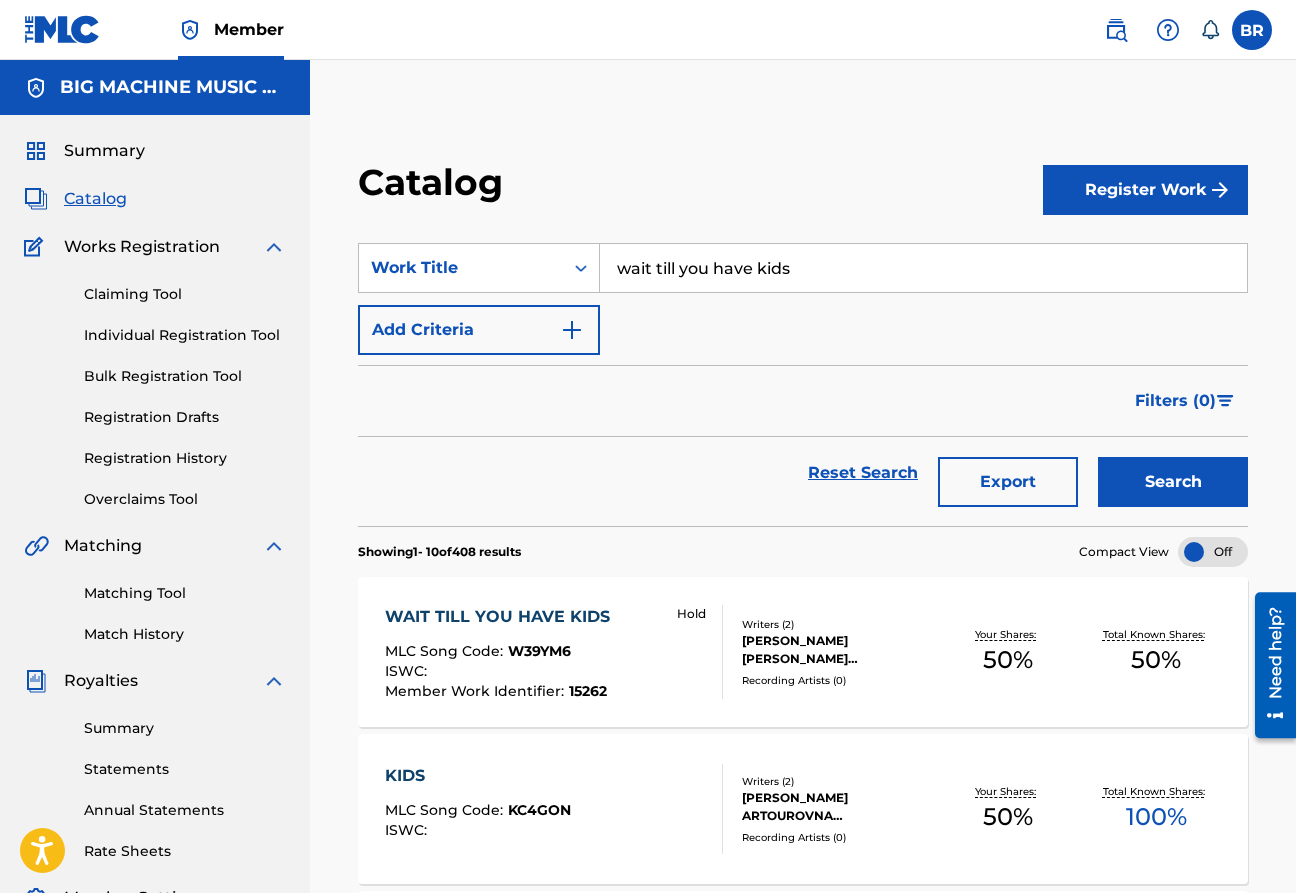 click on "WAIT TILL YOU HAVE KIDS" at bounding box center [502, 617] 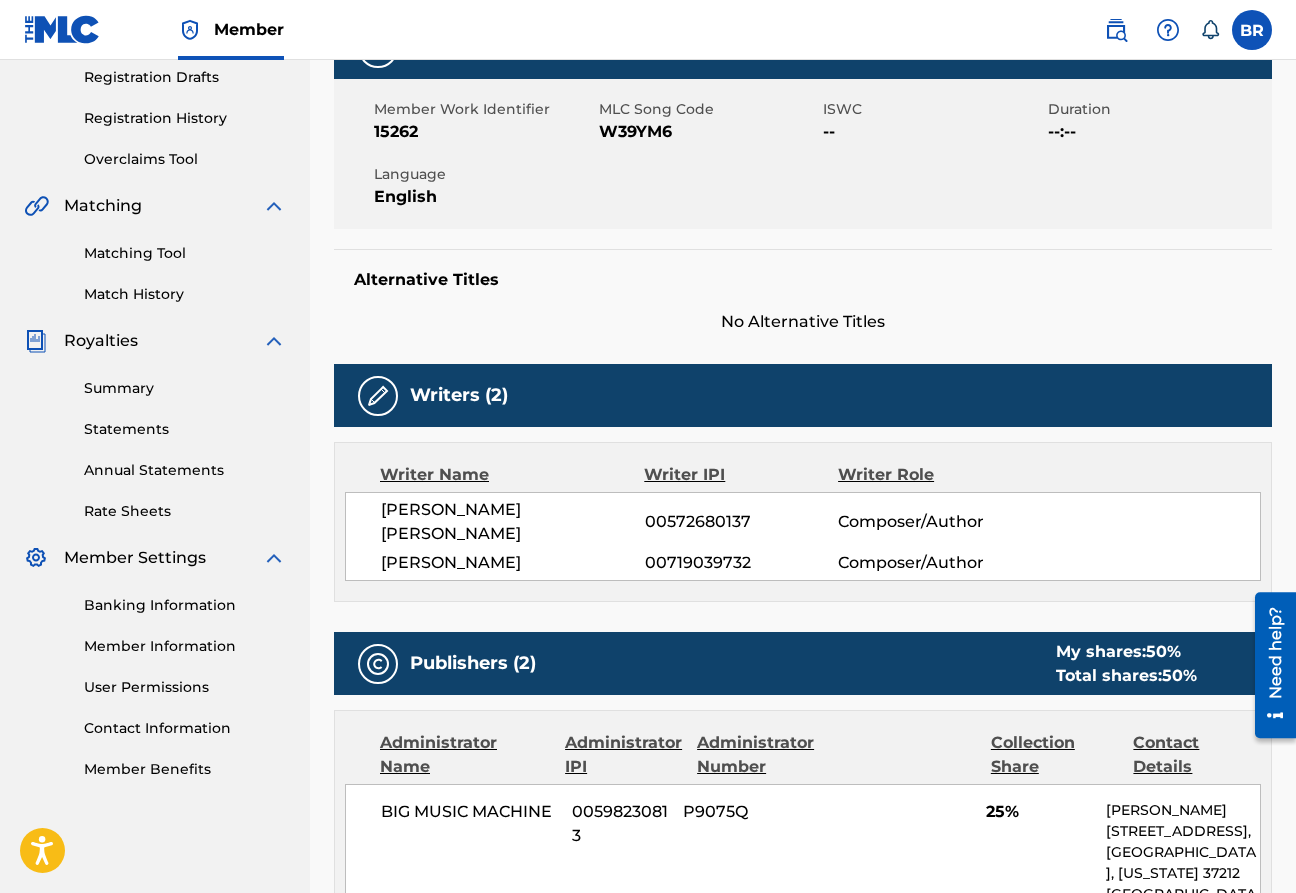 scroll, scrollTop: 0, scrollLeft: 0, axis: both 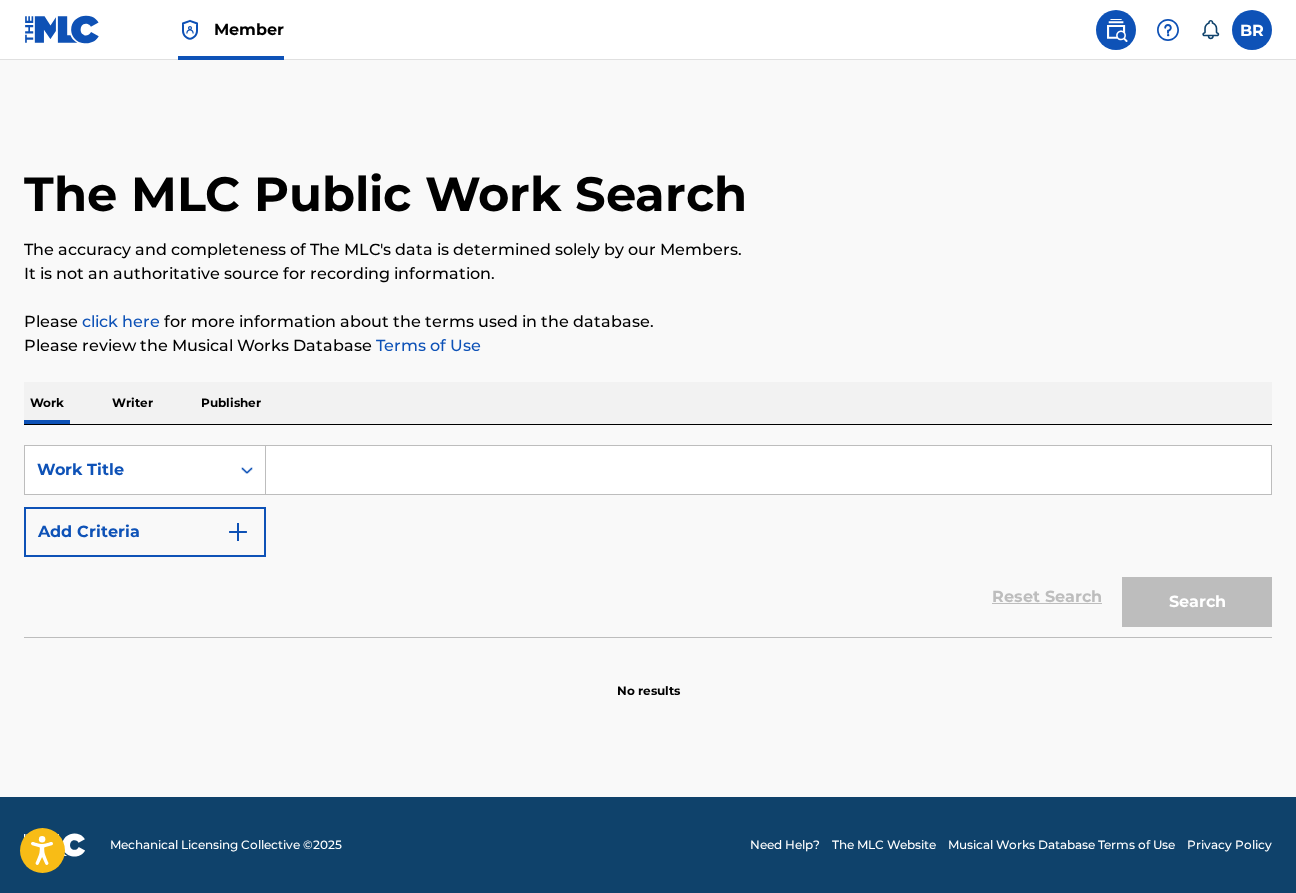 click at bounding box center [768, 470] 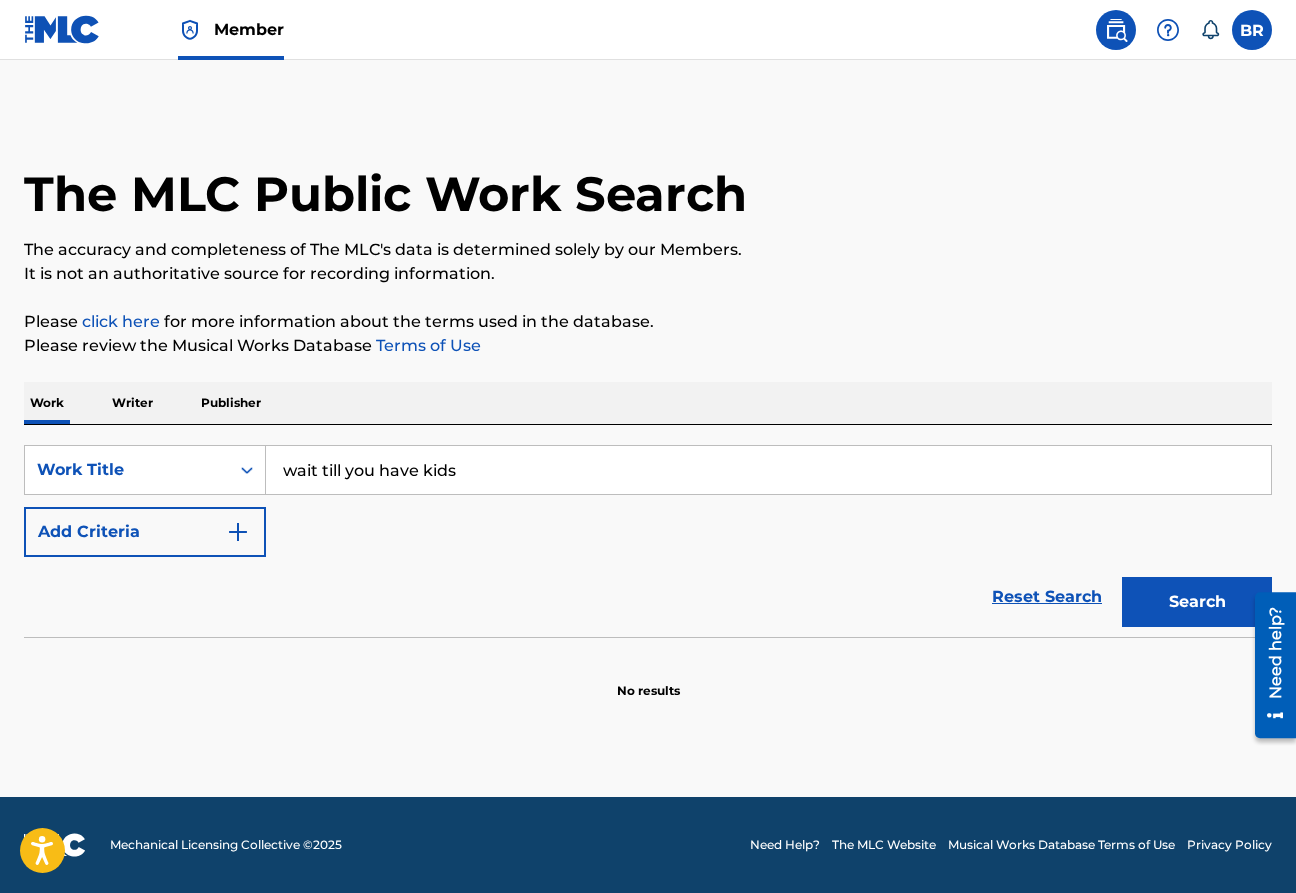 type on "wait till you have kids" 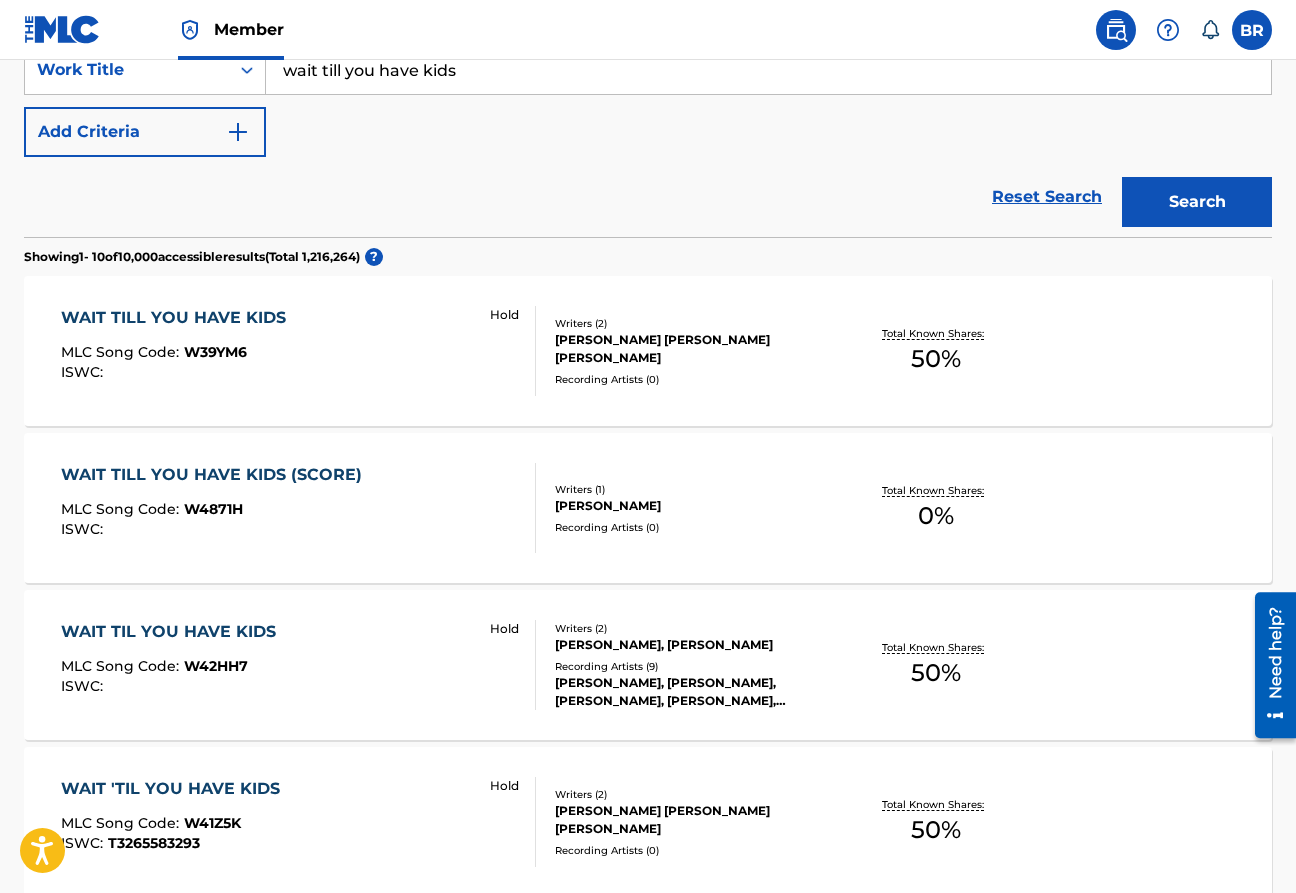 scroll, scrollTop: 405, scrollLeft: 0, axis: vertical 